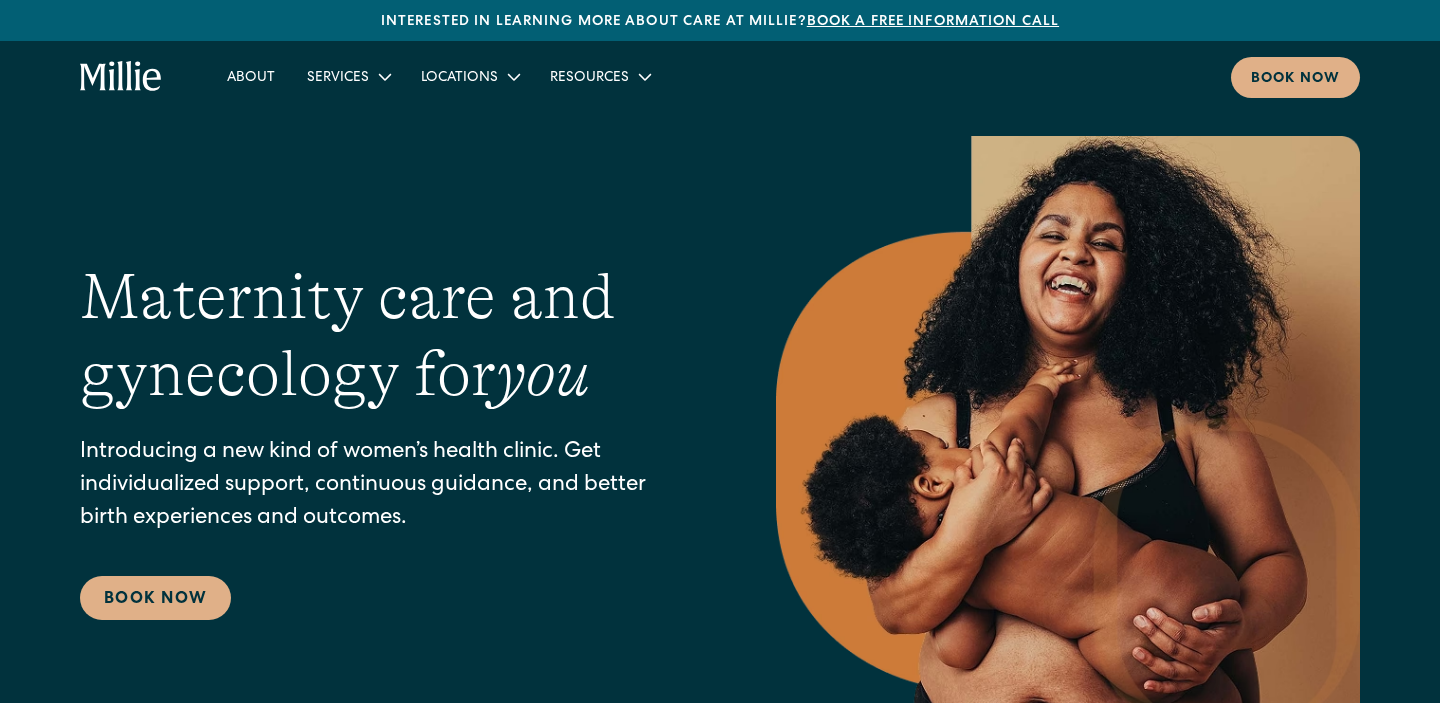 scroll, scrollTop: 0, scrollLeft: 0, axis: both 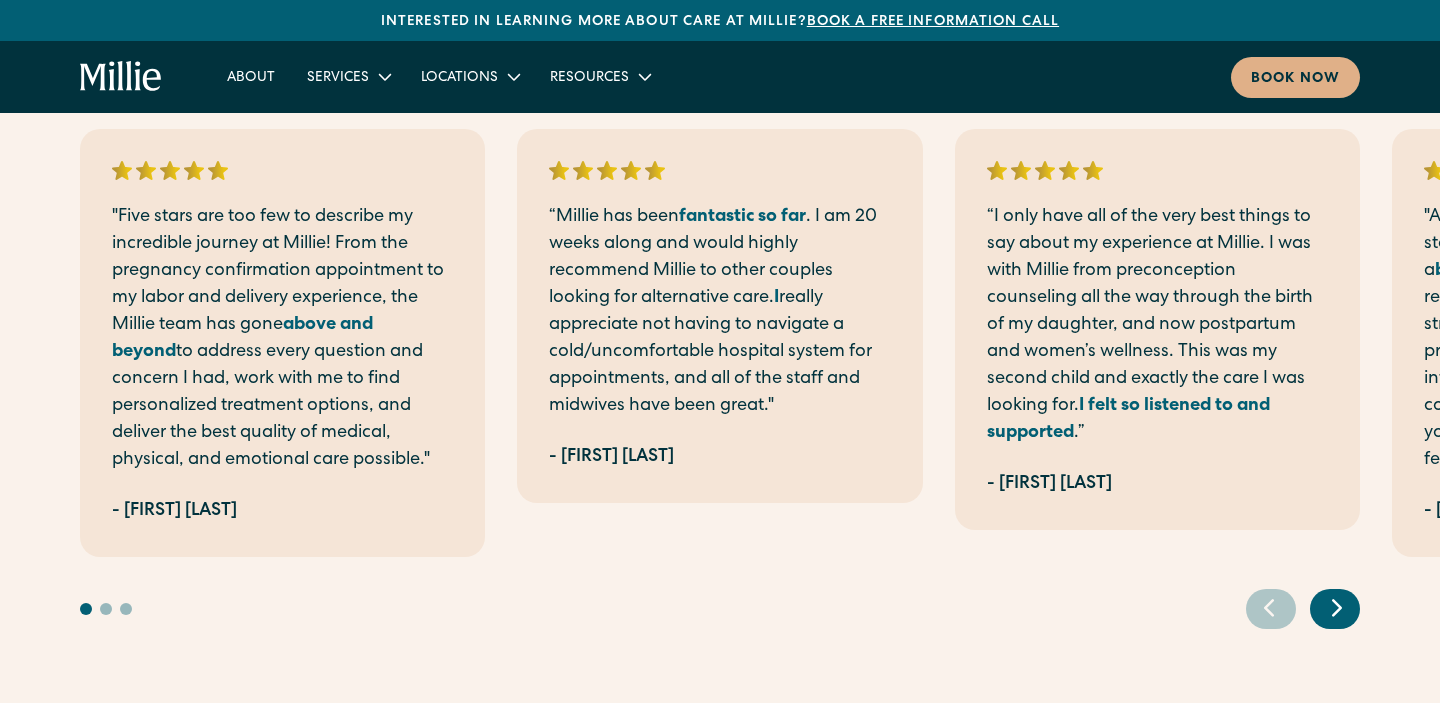 click 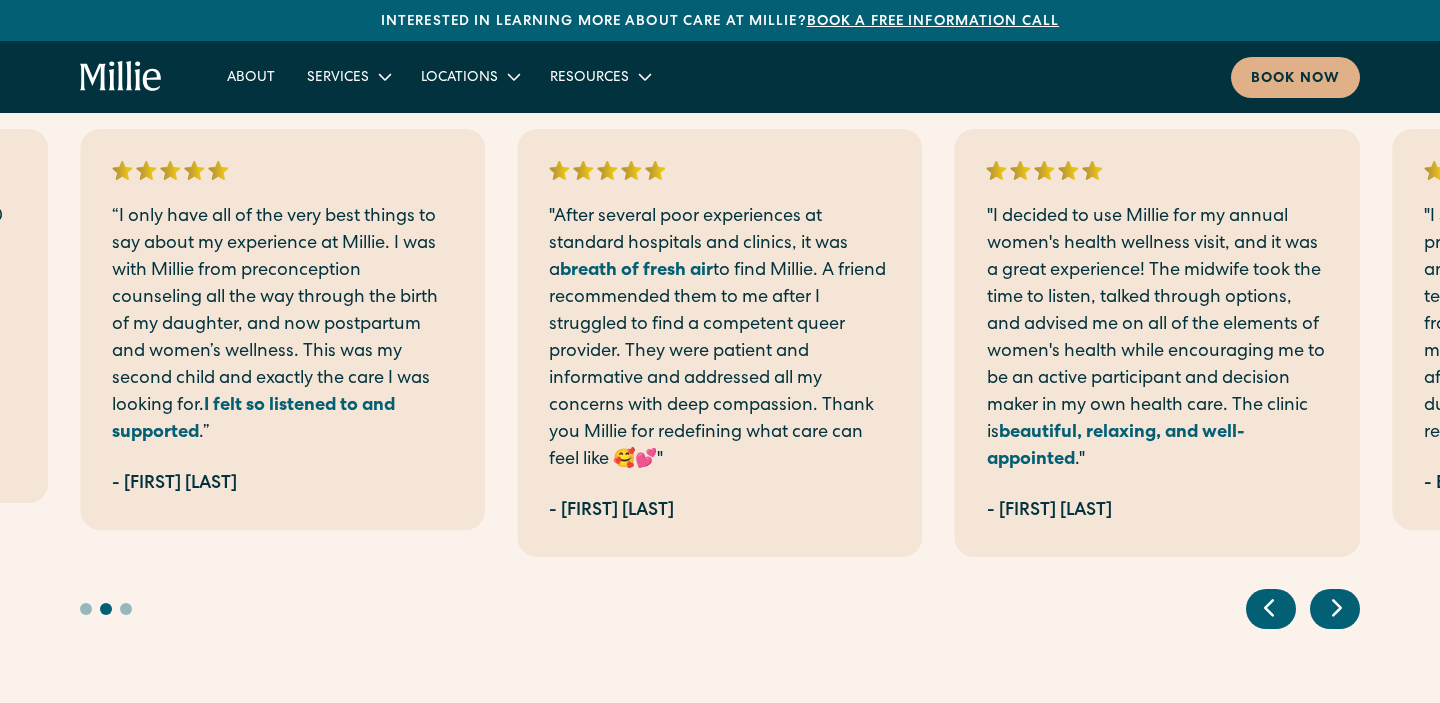 click 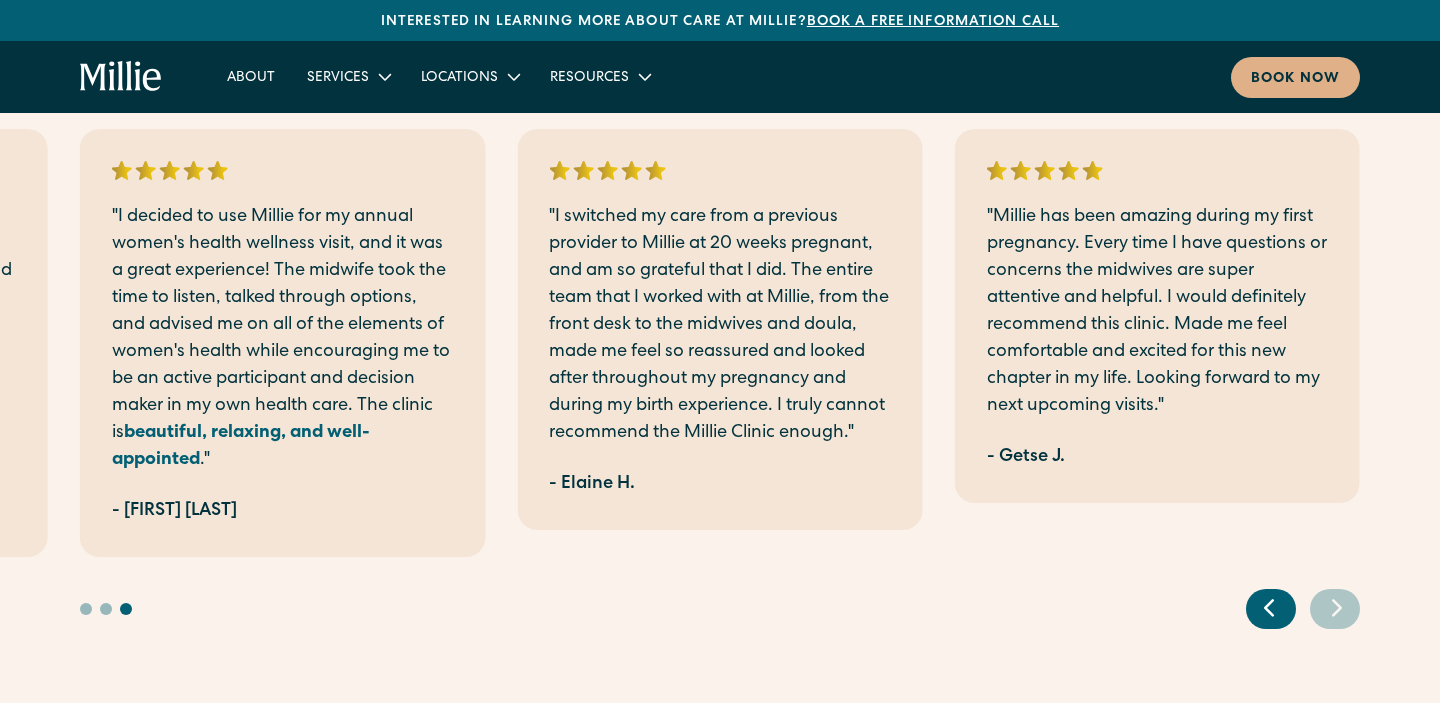 click 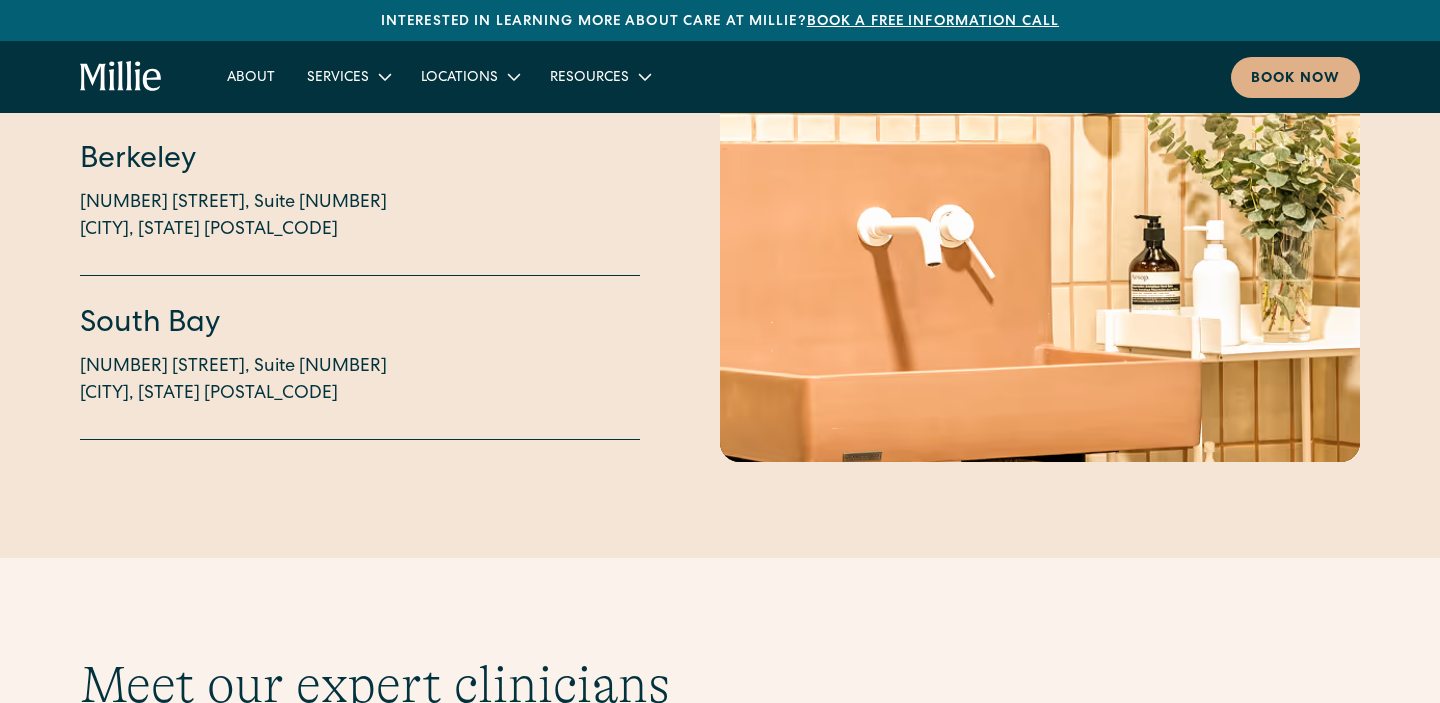 scroll, scrollTop: 4910, scrollLeft: 0, axis: vertical 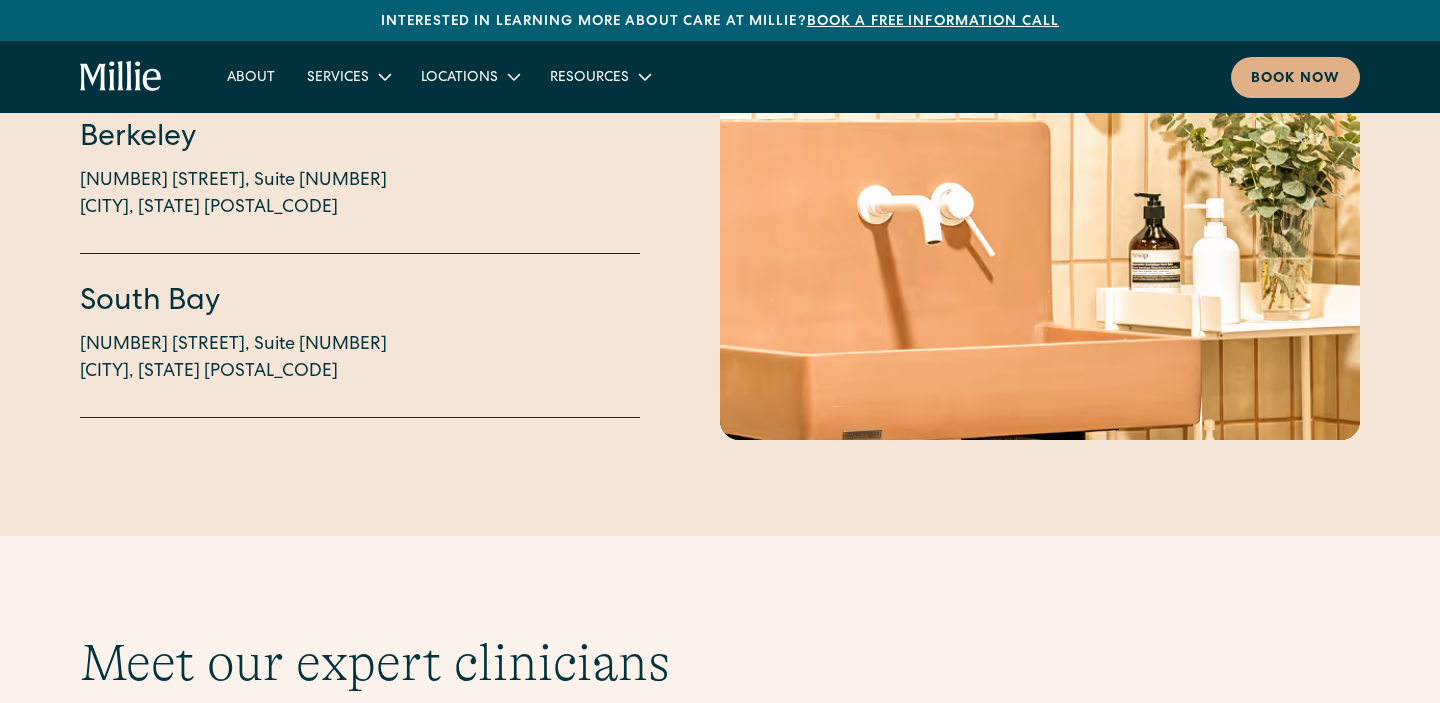 click on "1471 Saratoga Ave, Suite 101 San Jose, CA 95129" at bounding box center [233, 359] 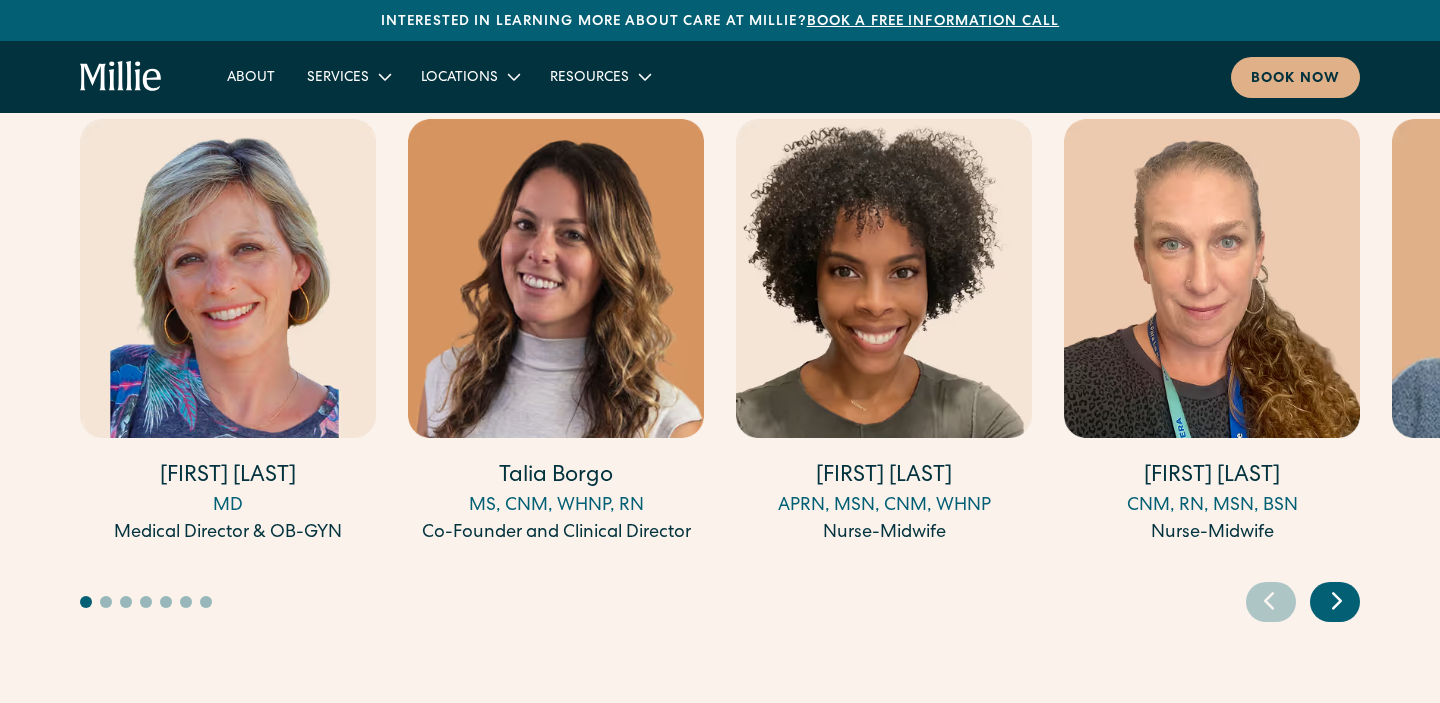 scroll, scrollTop: 5534, scrollLeft: 0, axis: vertical 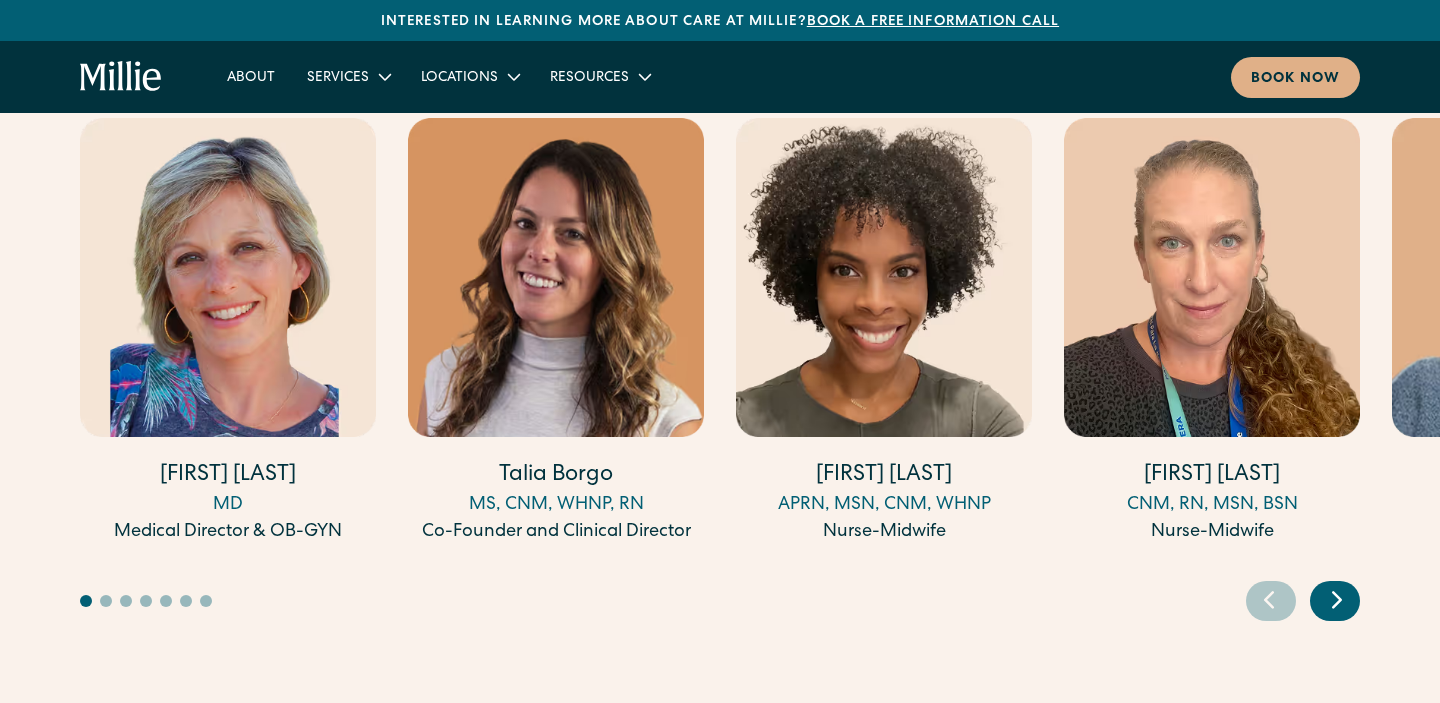 click 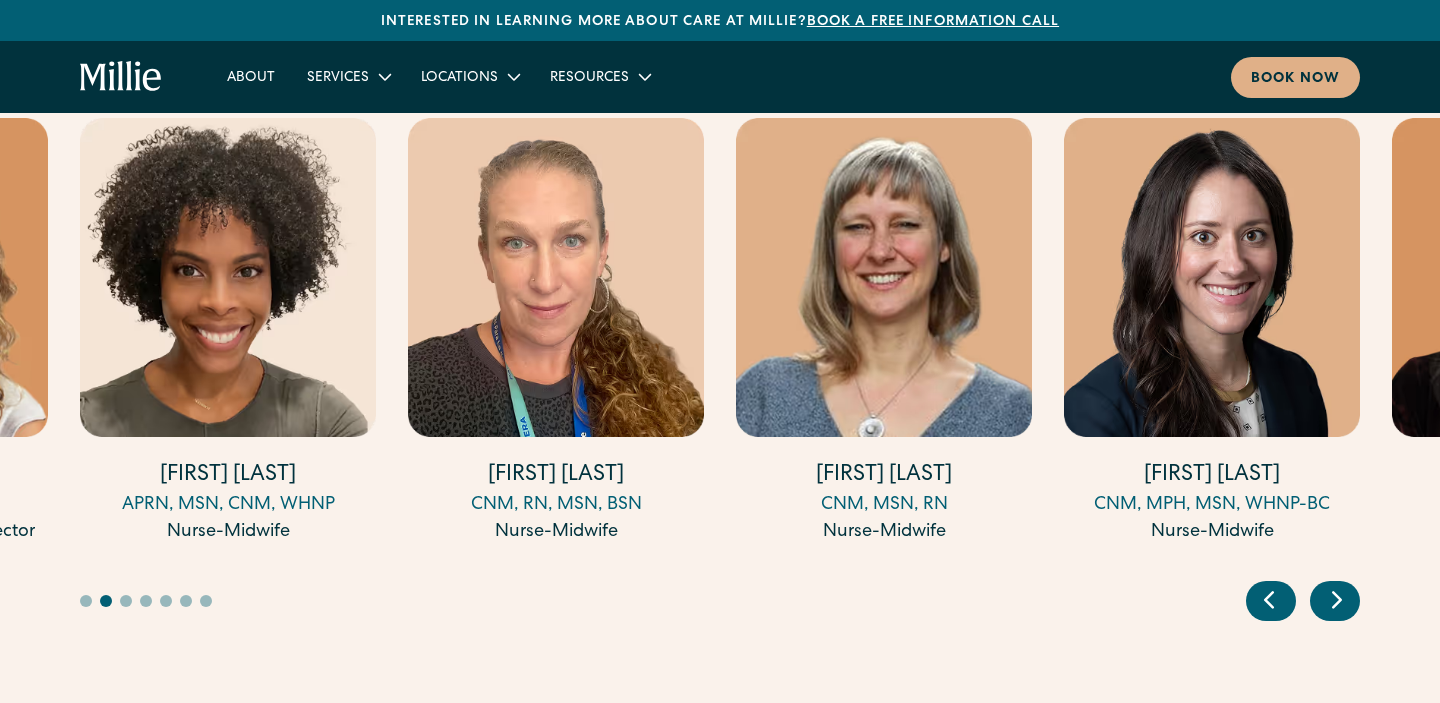 click 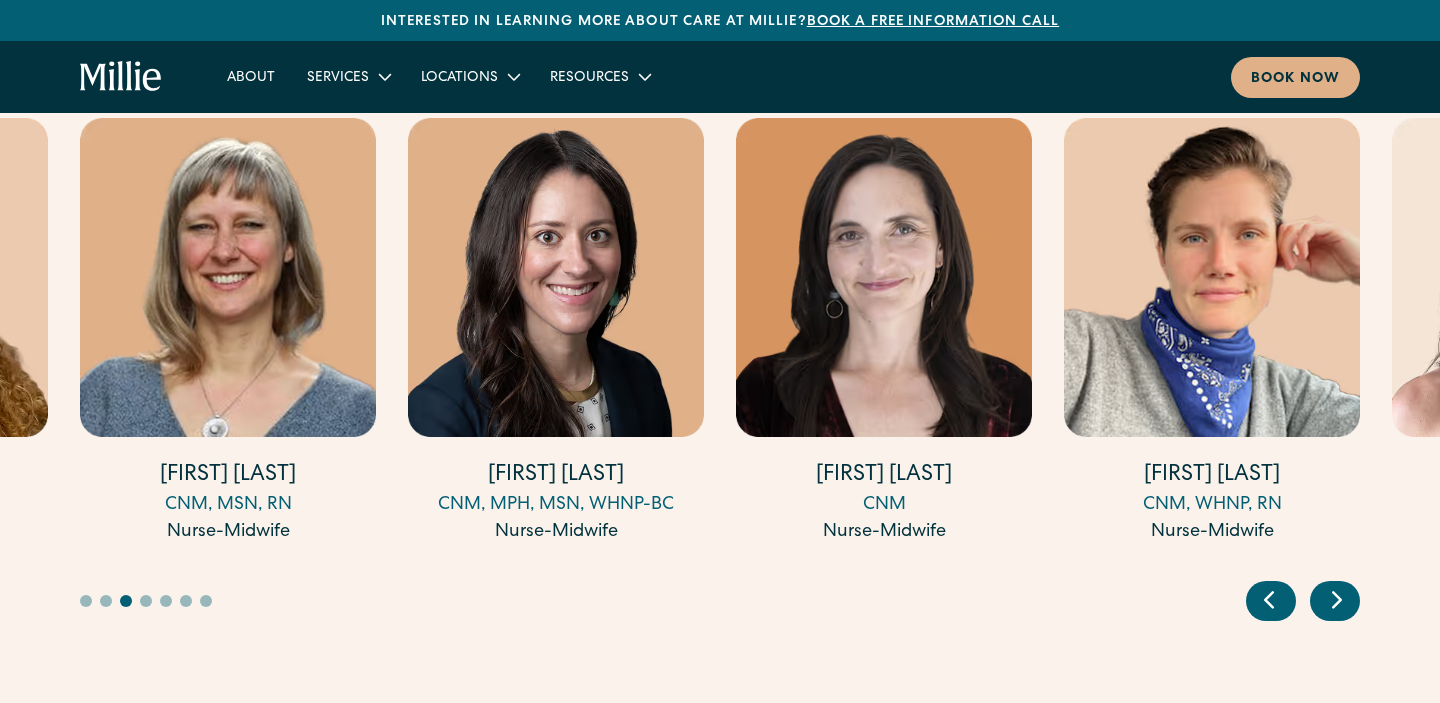 click 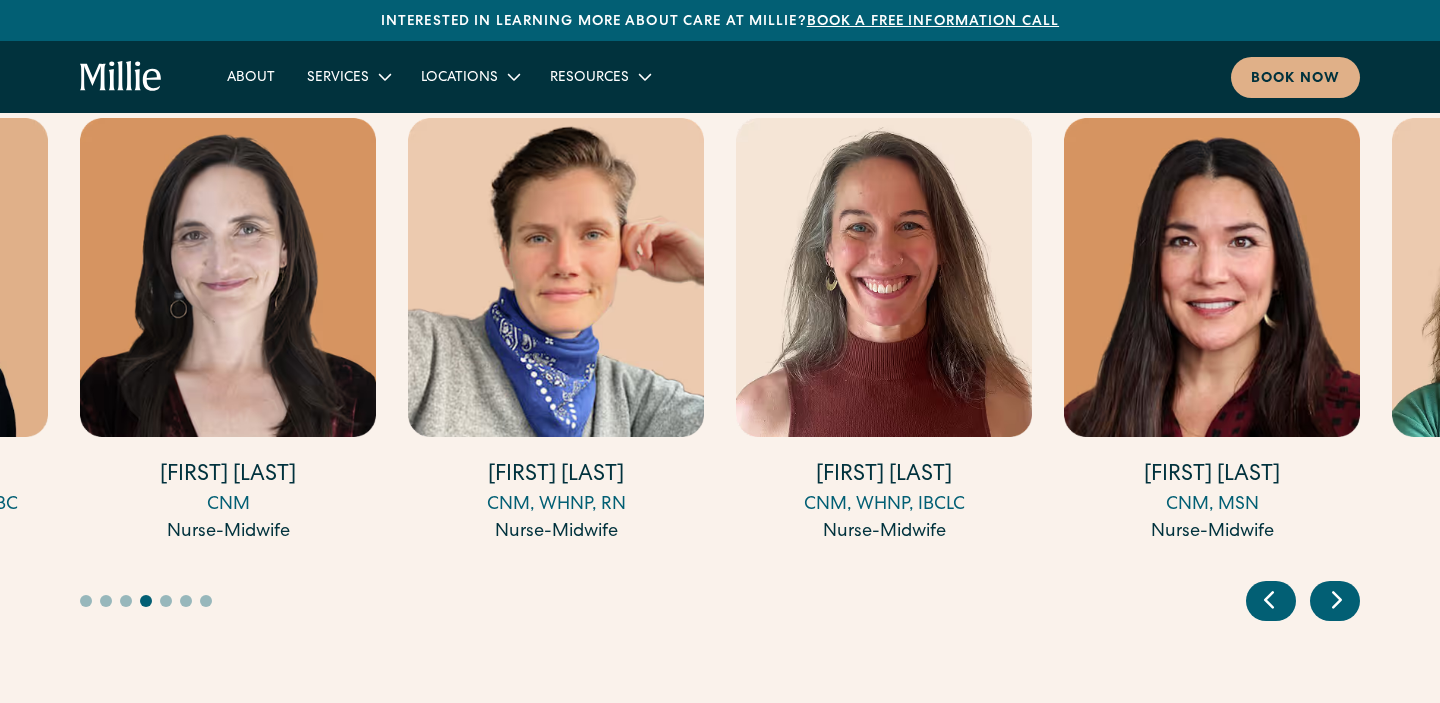 click 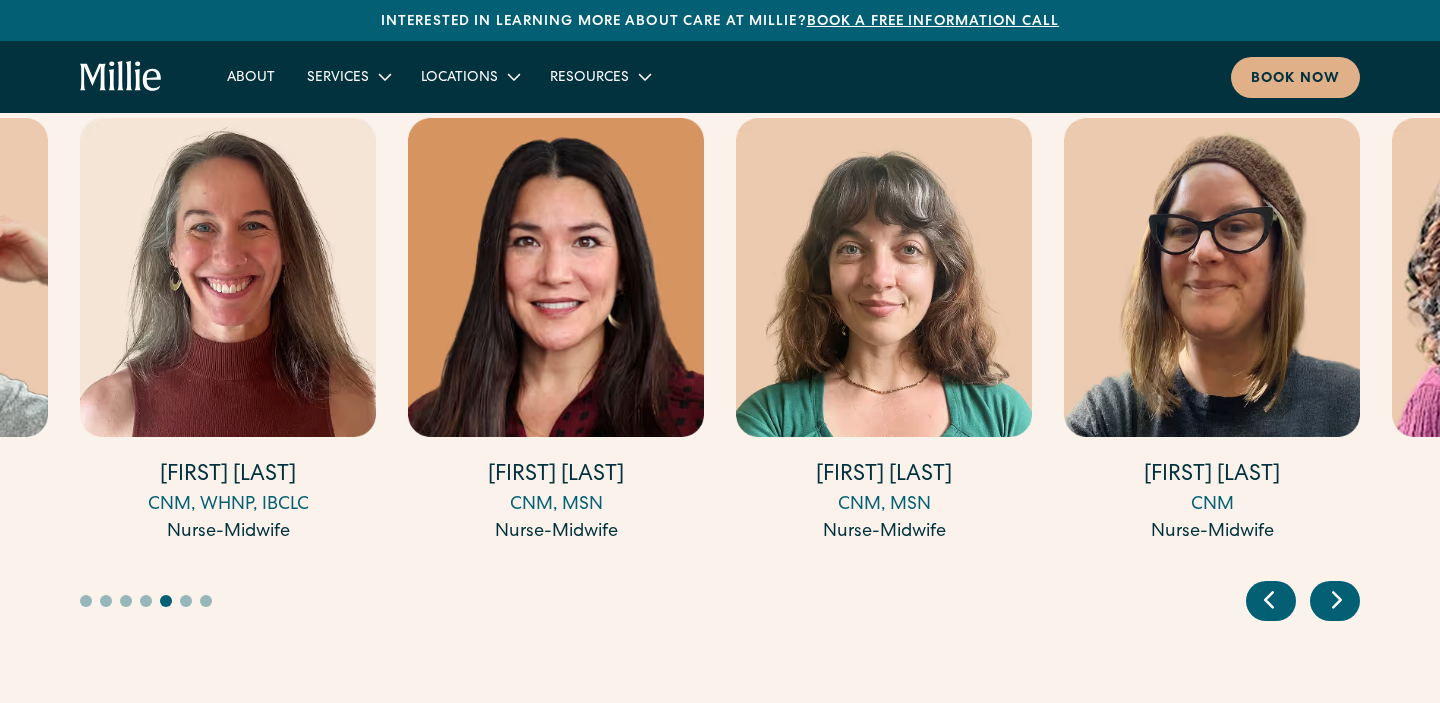 click 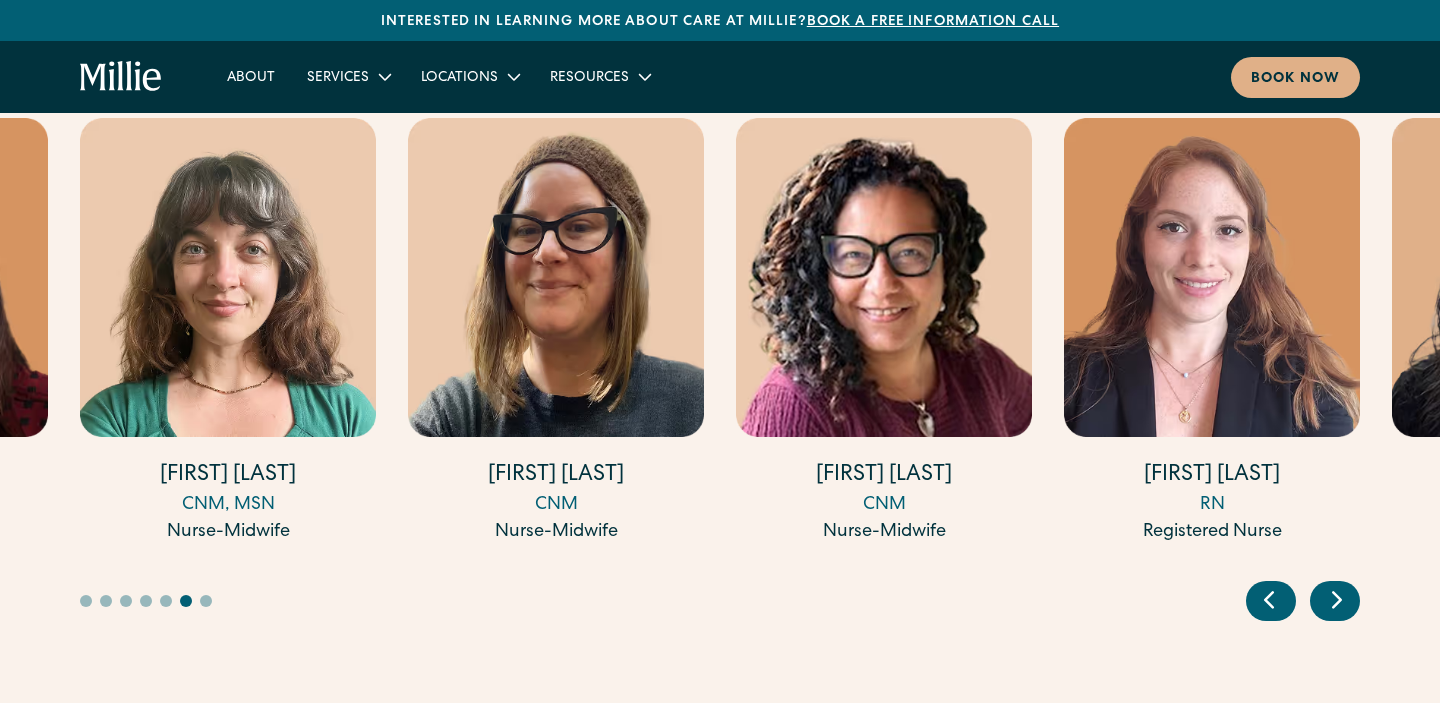 click 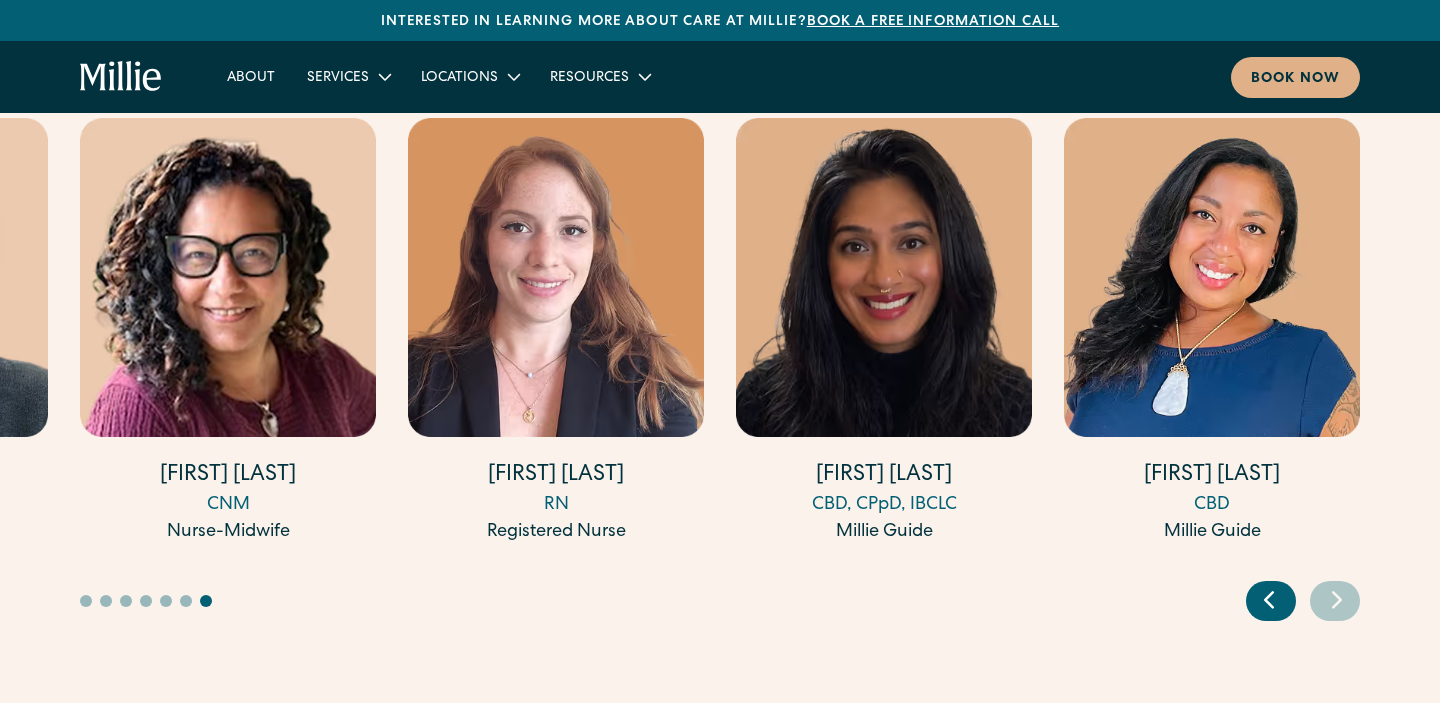 click 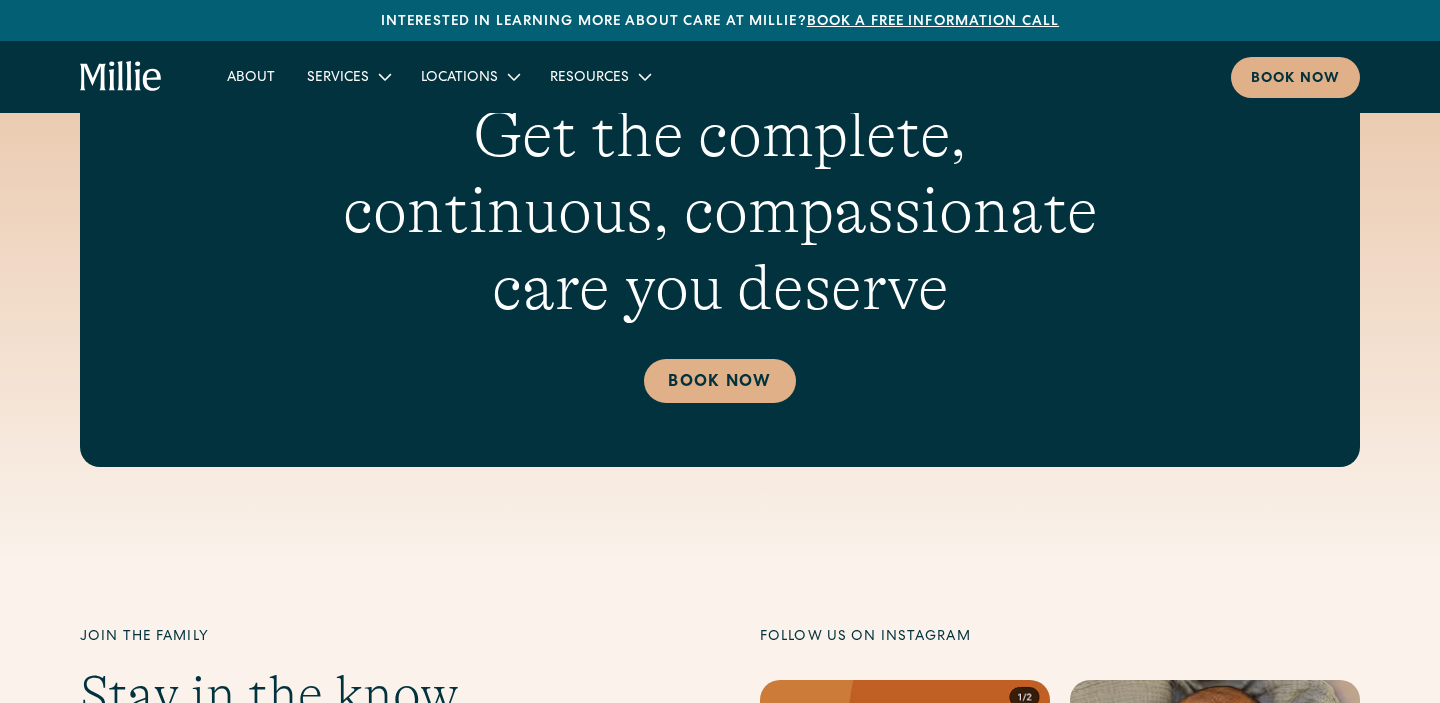 scroll, scrollTop: 6883, scrollLeft: 0, axis: vertical 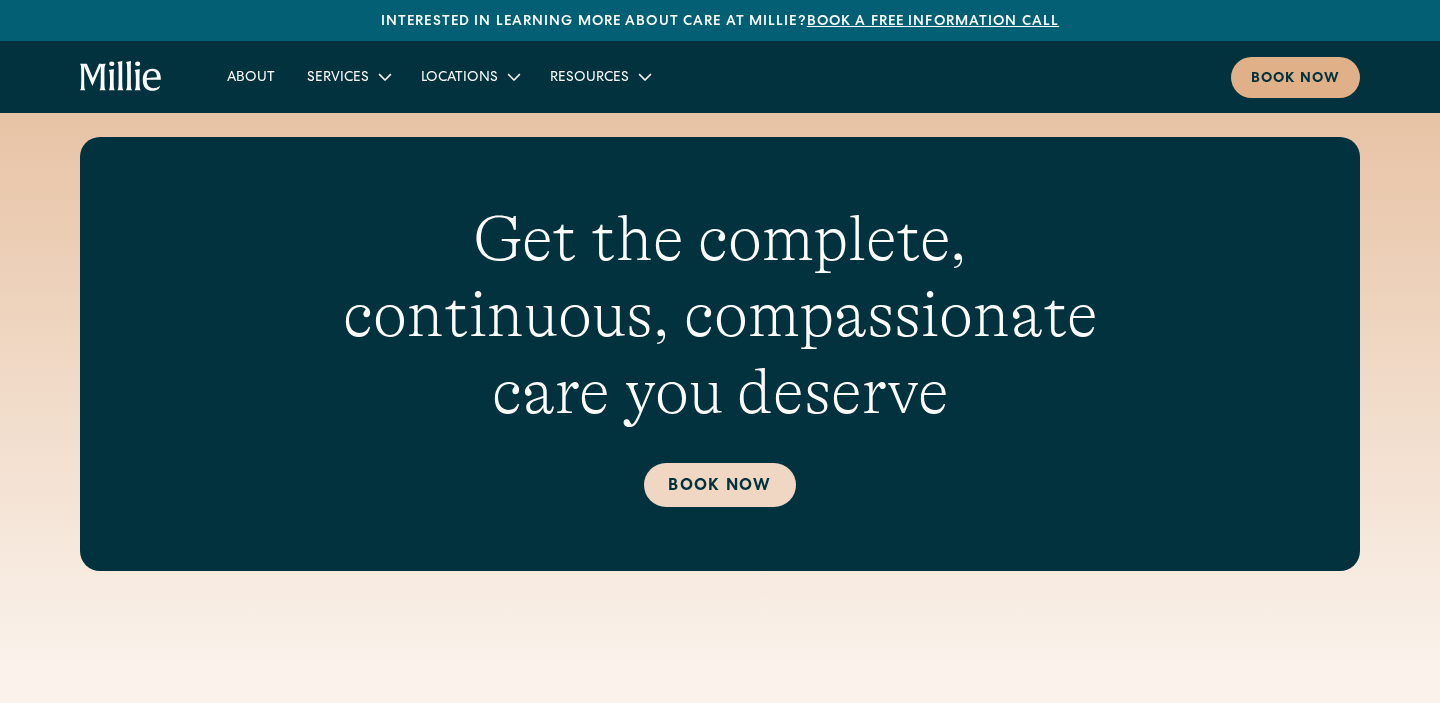 click on "Book Now" at bounding box center [719, 485] 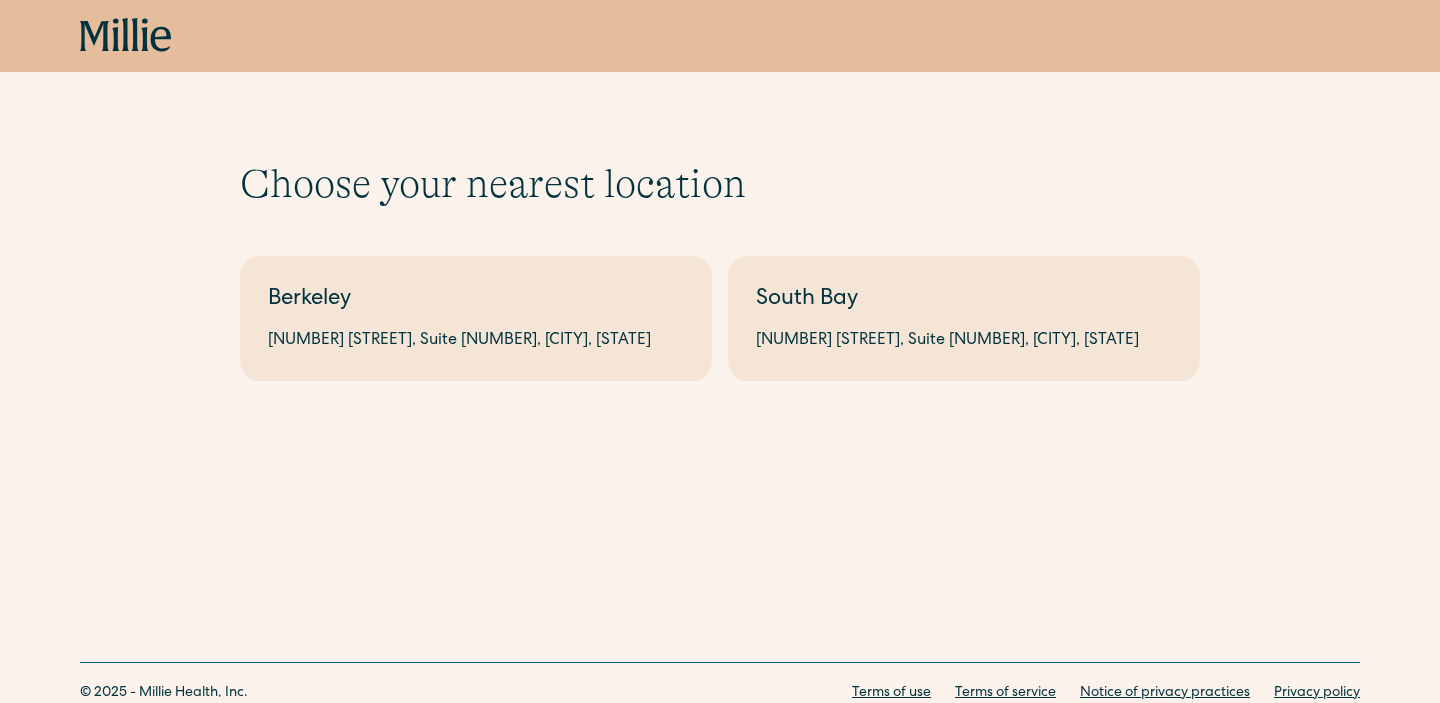 scroll, scrollTop: 0, scrollLeft: 0, axis: both 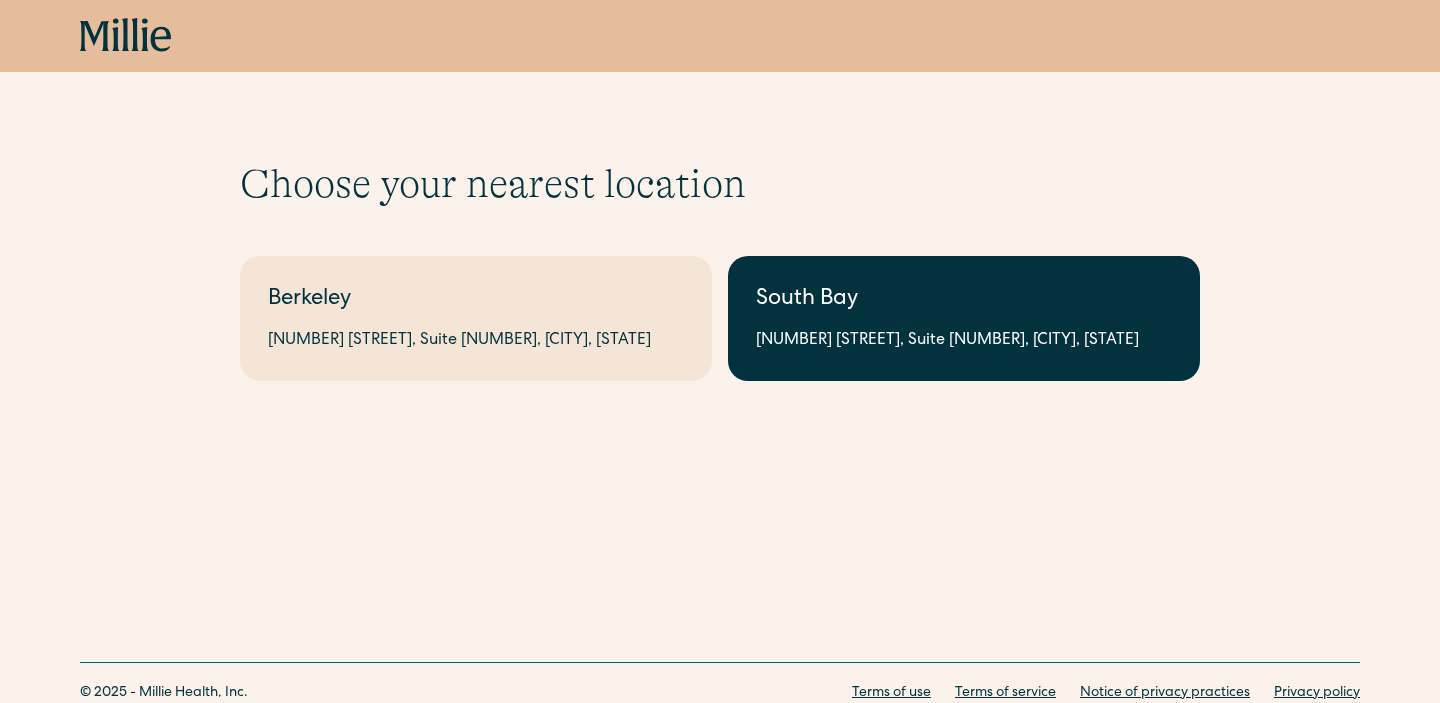 click on "South Bay" at bounding box center (964, 300) 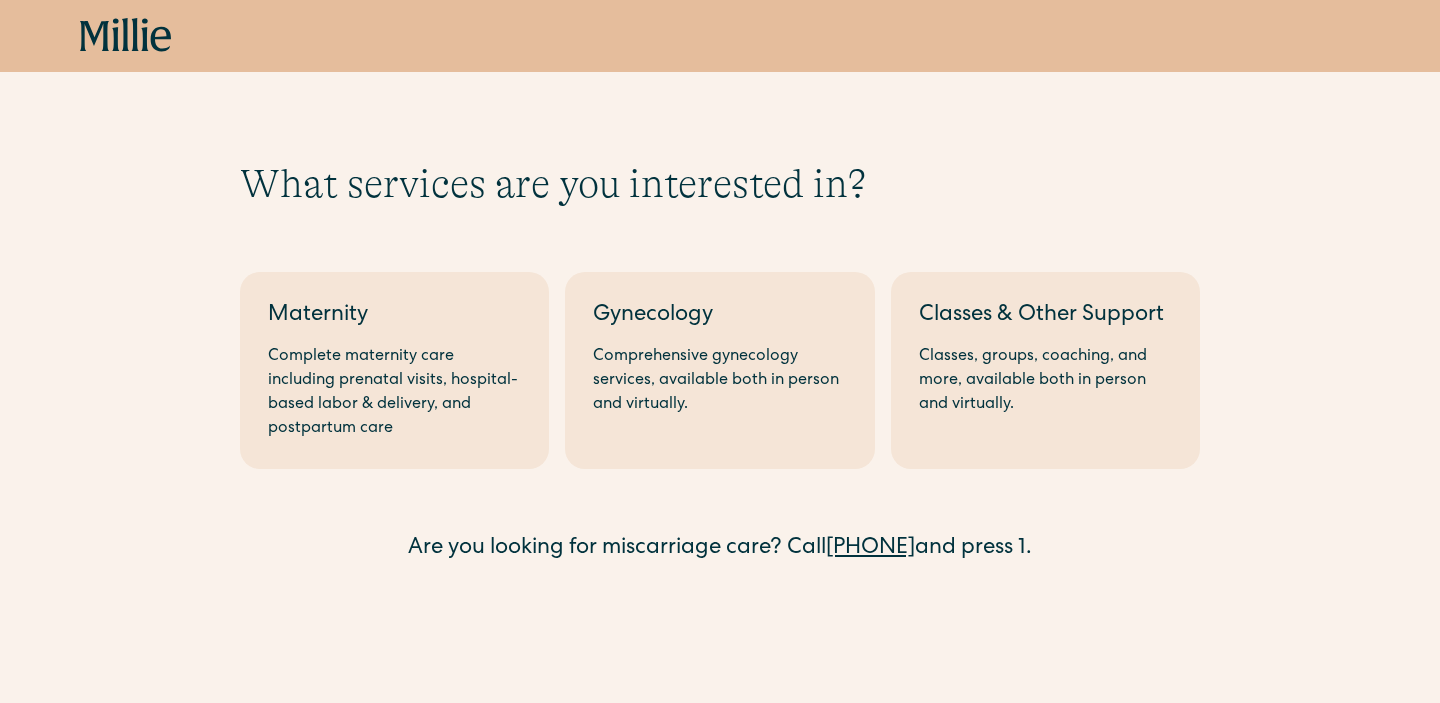 scroll, scrollTop: 0, scrollLeft: 0, axis: both 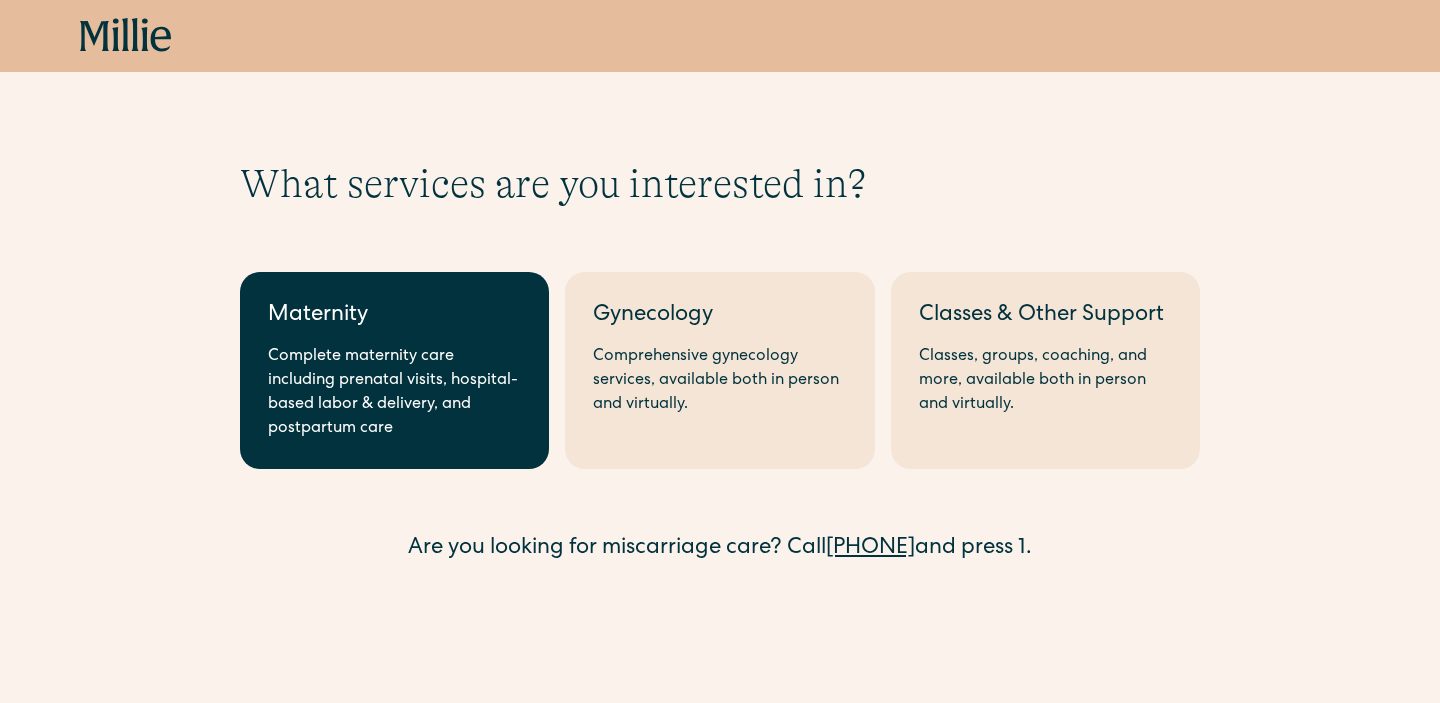 click on "Complete maternity care including prenatal visits, hospital-based labor & delivery, and postpartum care" at bounding box center (394, 393) 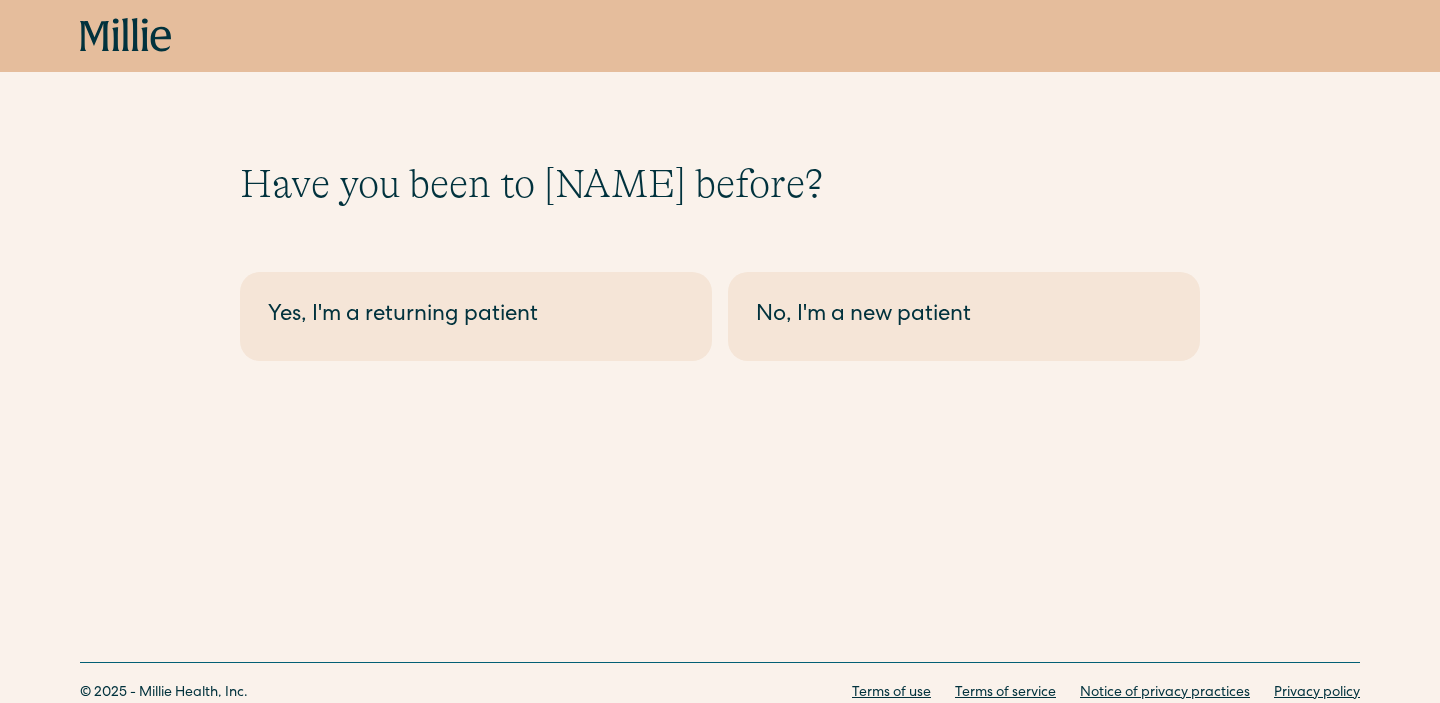 scroll, scrollTop: 0, scrollLeft: 0, axis: both 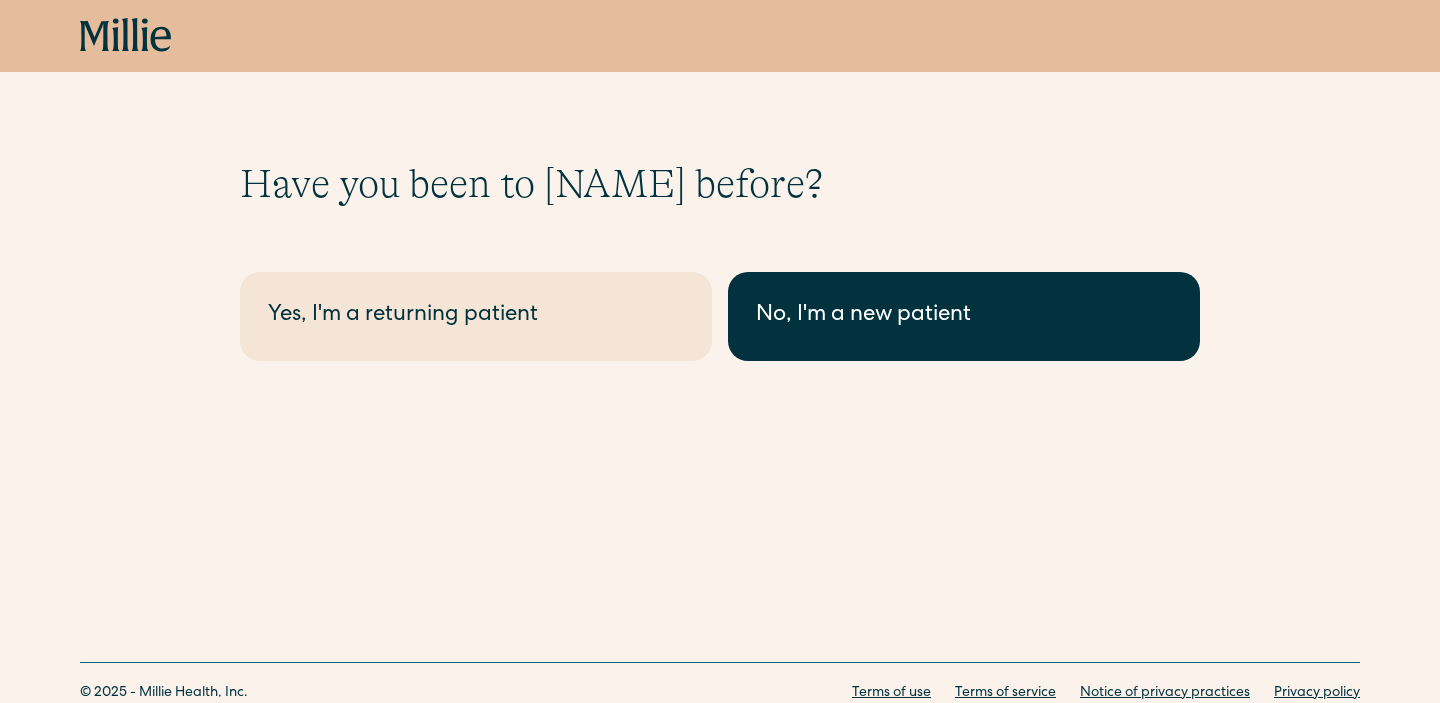 click on "No, I'm a new patient" at bounding box center [964, 316] 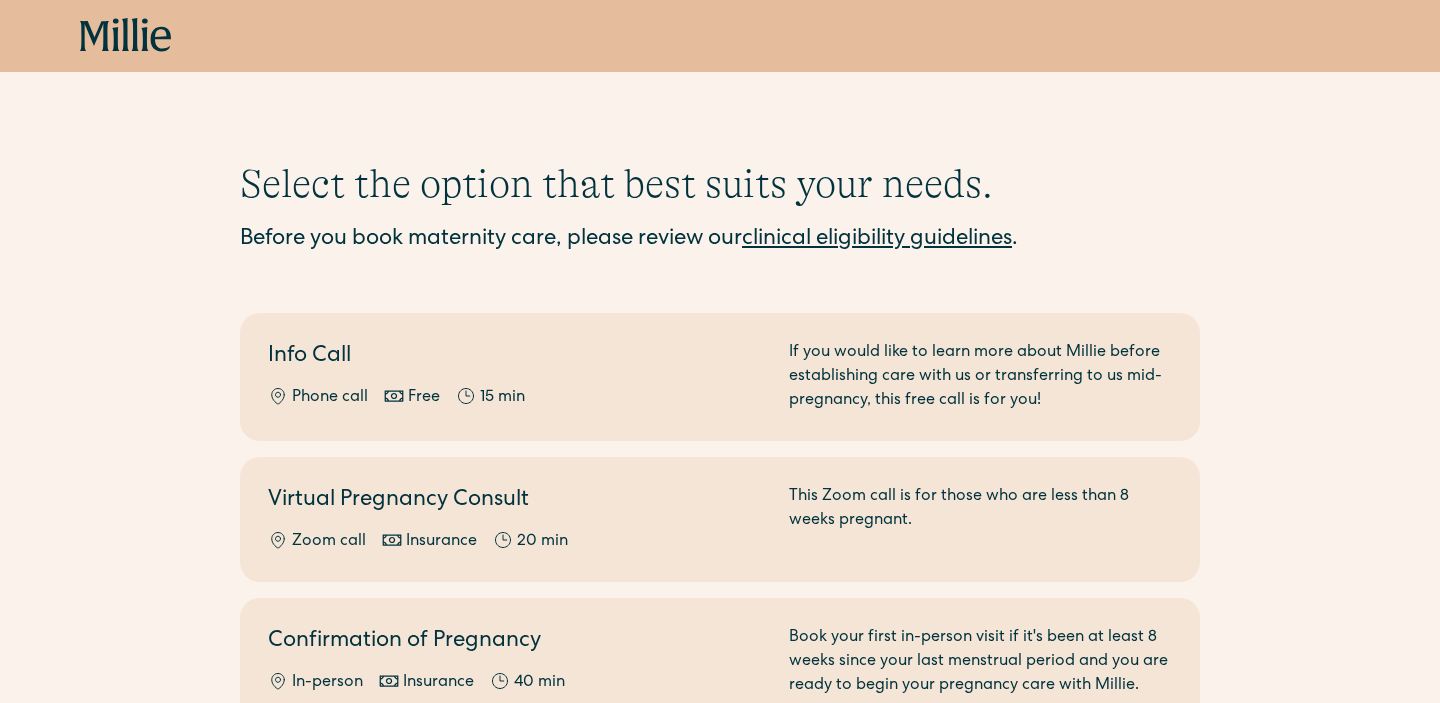 scroll, scrollTop: 0, scrollLeft: 0, axis: both 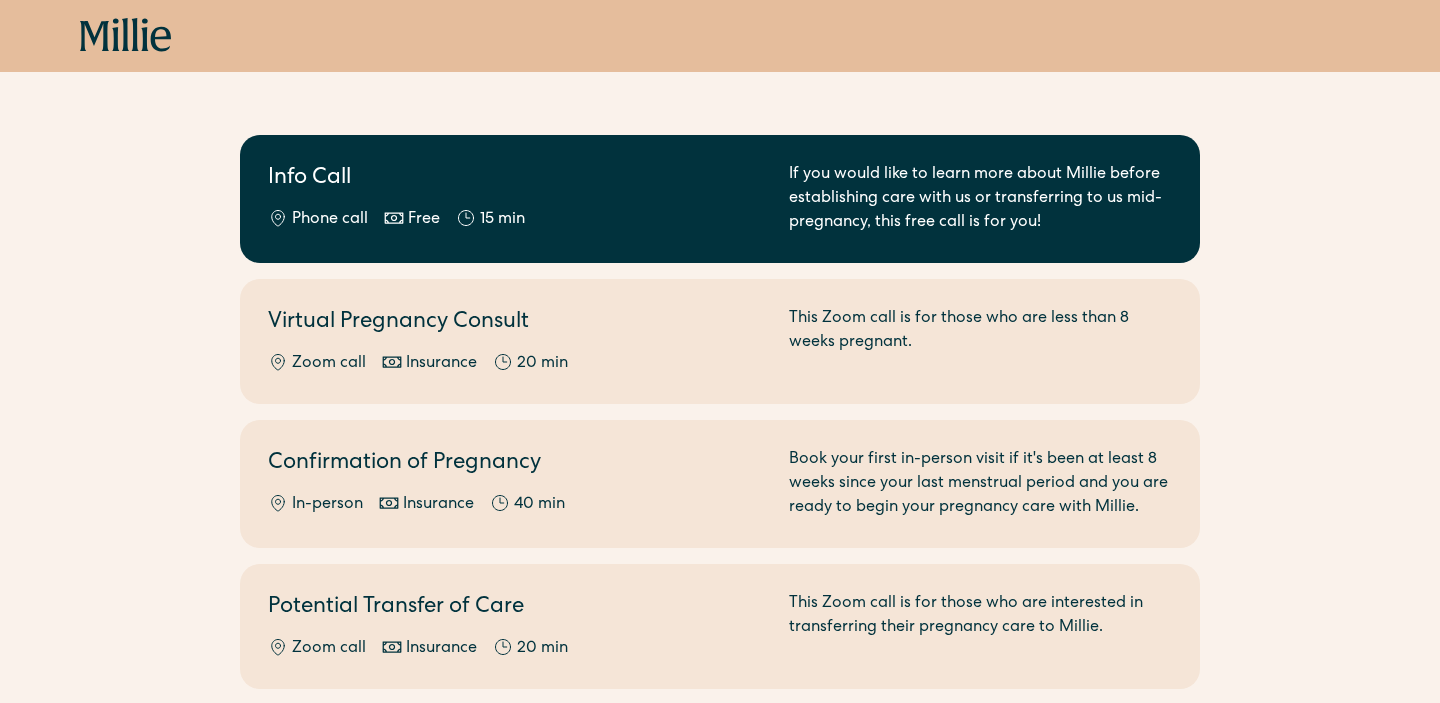 click on "Info Call Phone call Free 15 min" at bounding box center [516, 199] 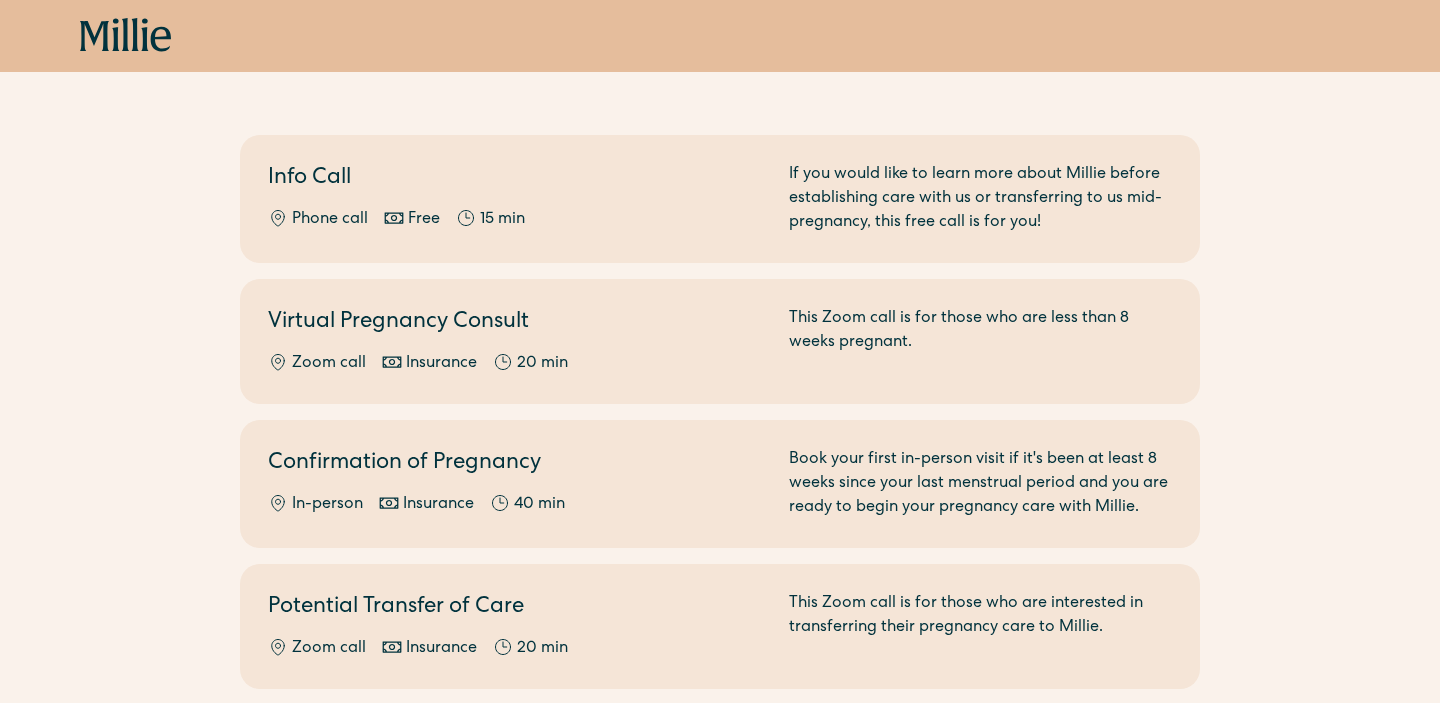 scroll, scrollTop: 0, scrollLeft: 0, axis: both 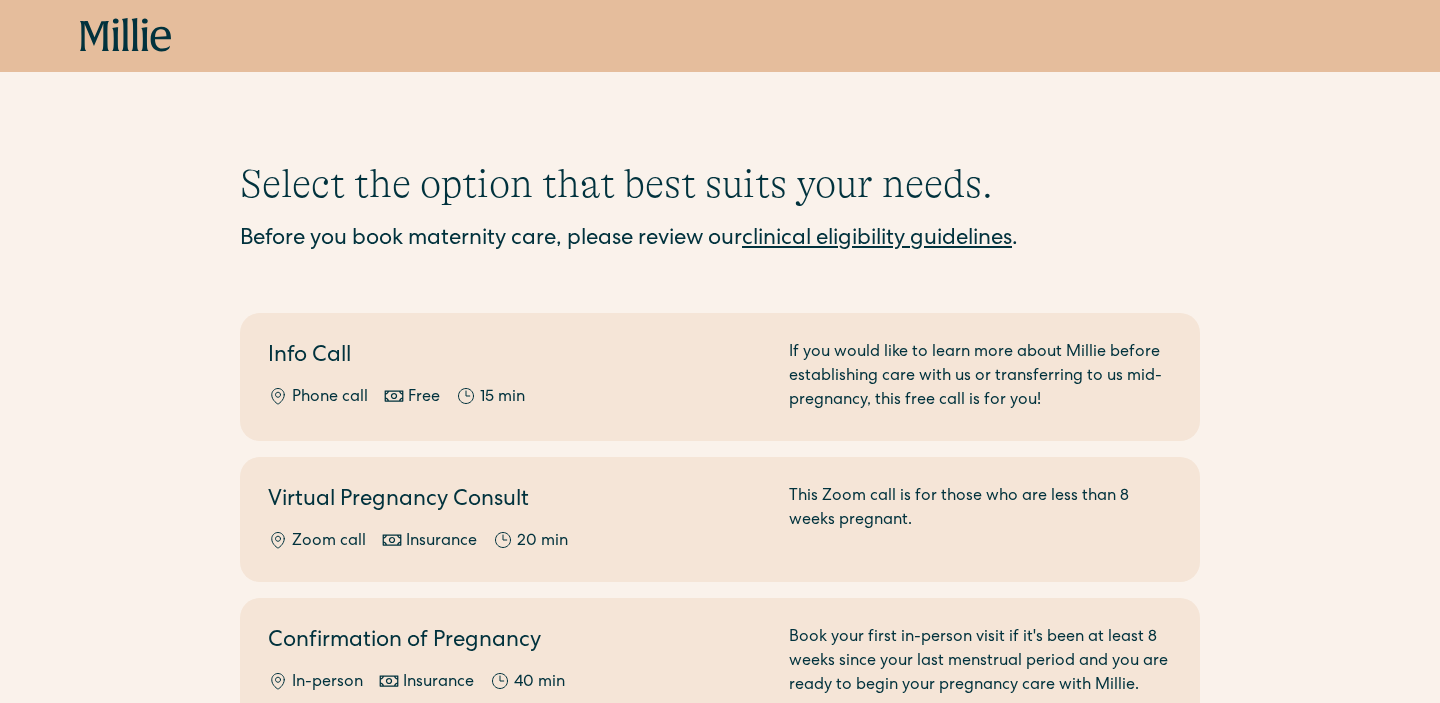 click 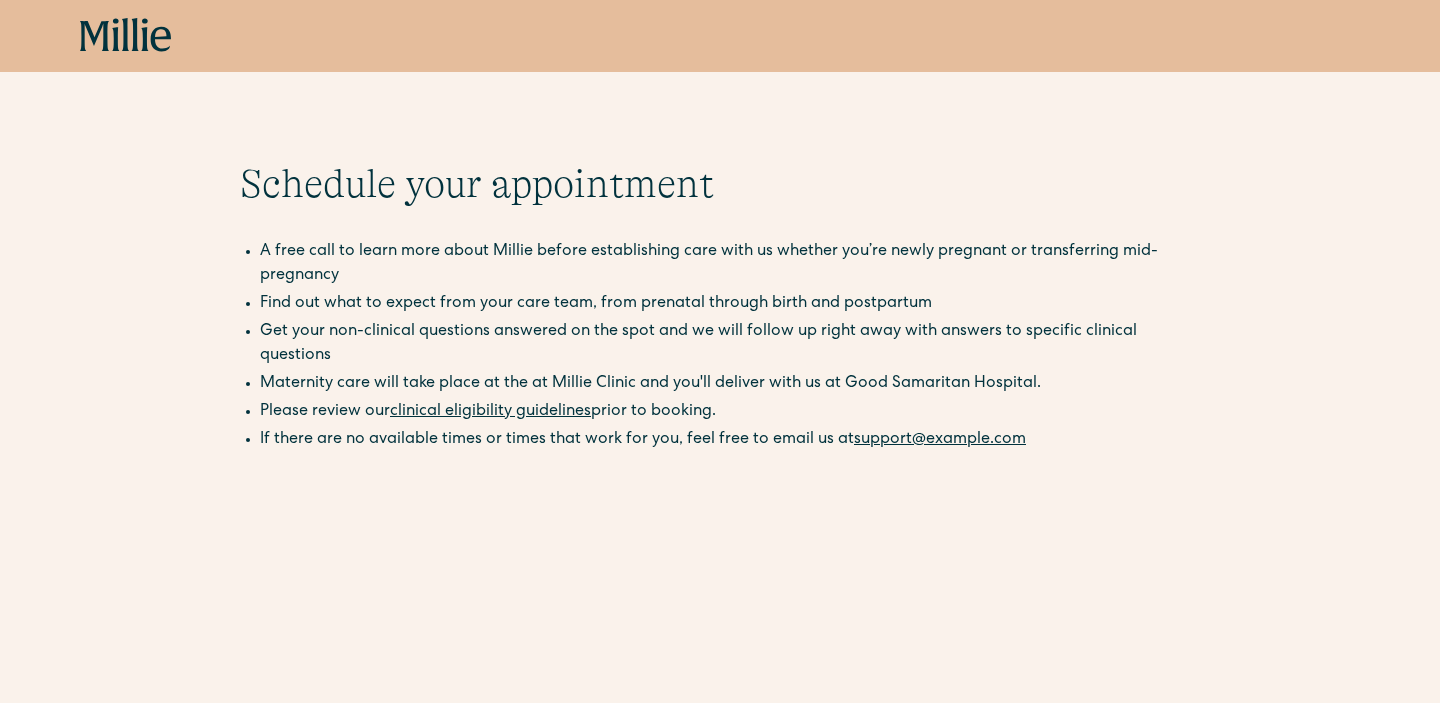 scroll, scrollTop: 0, scrollLeft: 0, axis: both 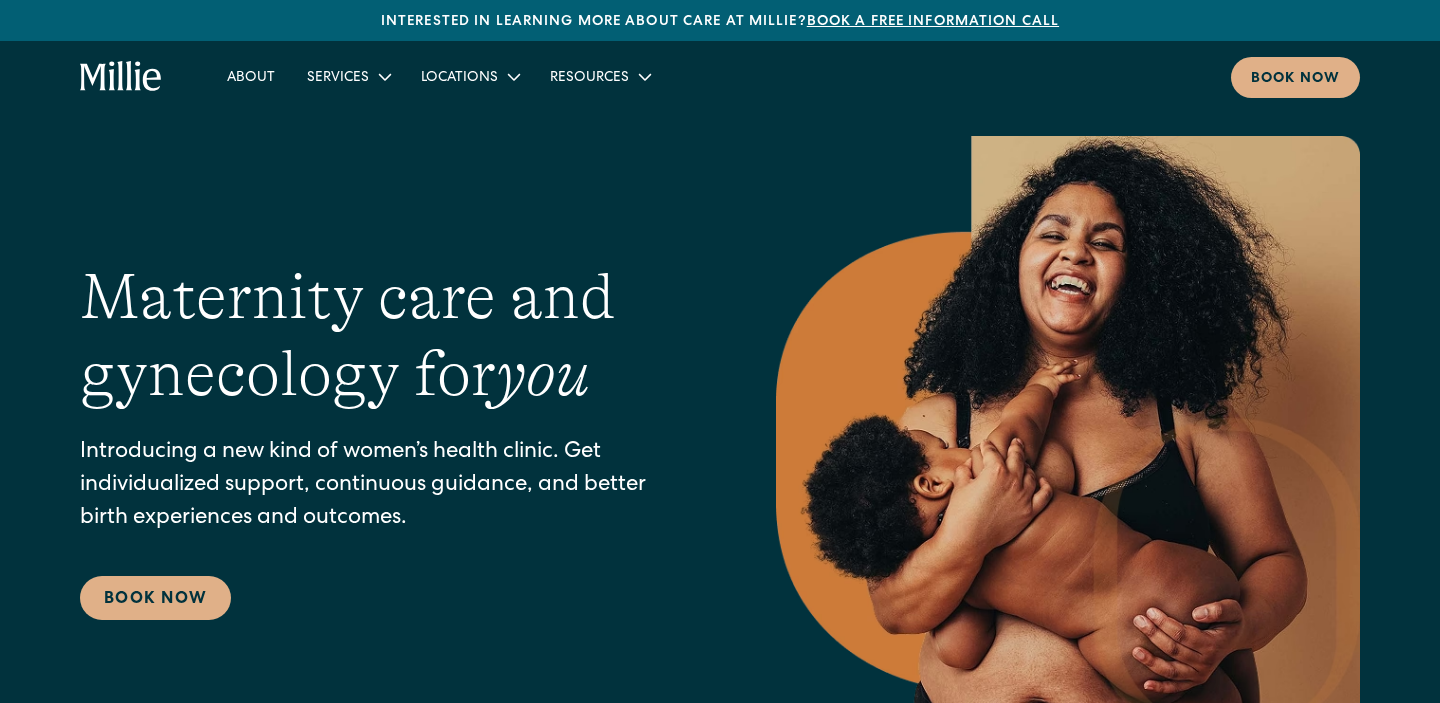 click on "Book a free information call" at bounding box center [933, 22] 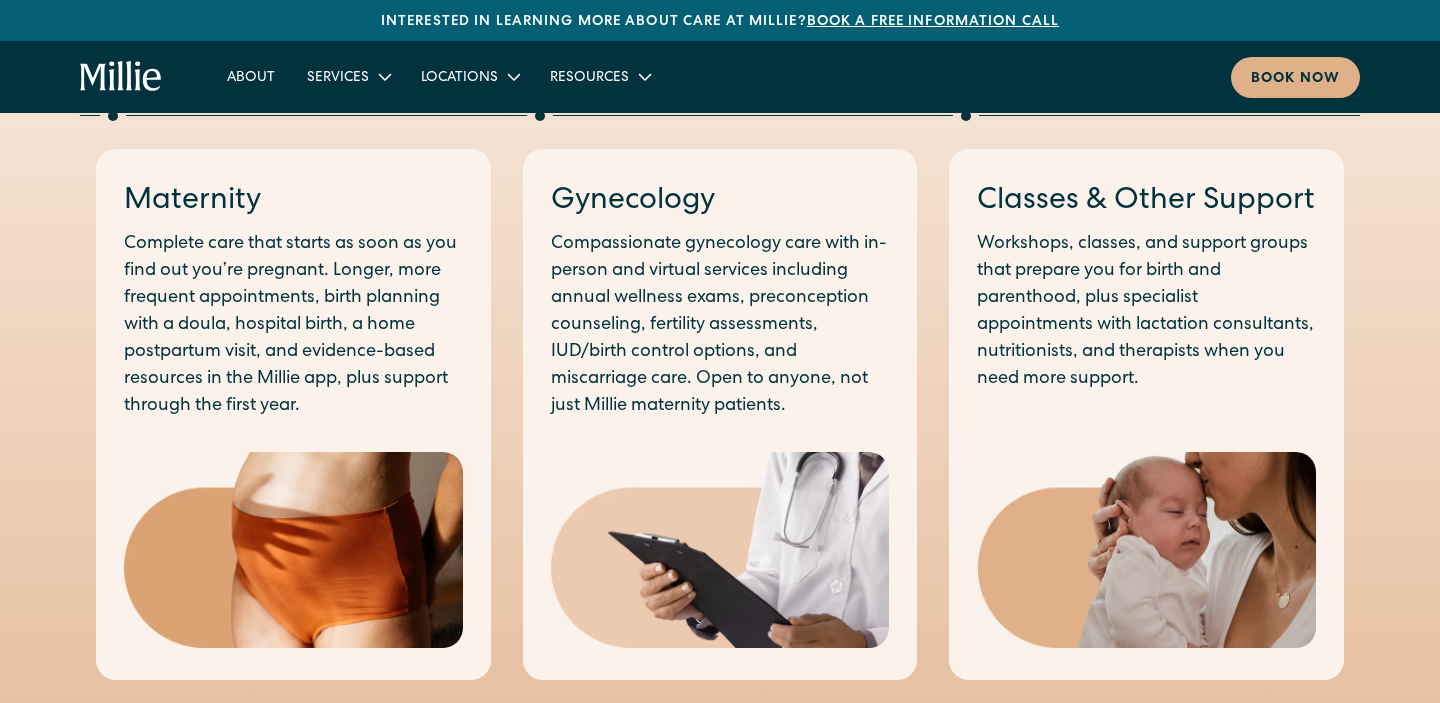 scroll, scrollTop: 1130, scrollLeft: 0, axis: vertical 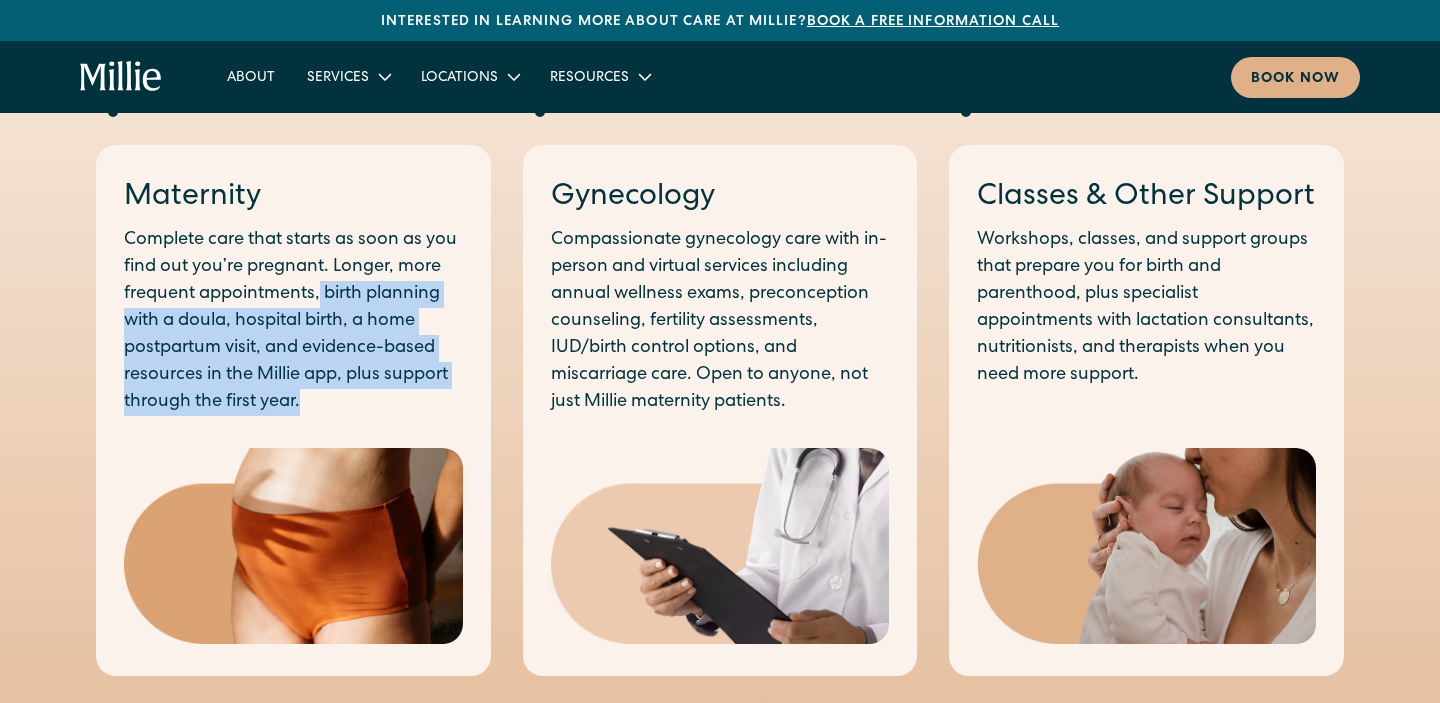drag, startPoint x: 320, startPoint y: 281, endPoint x: 403, endPoint y: 401, distance: 145.9075 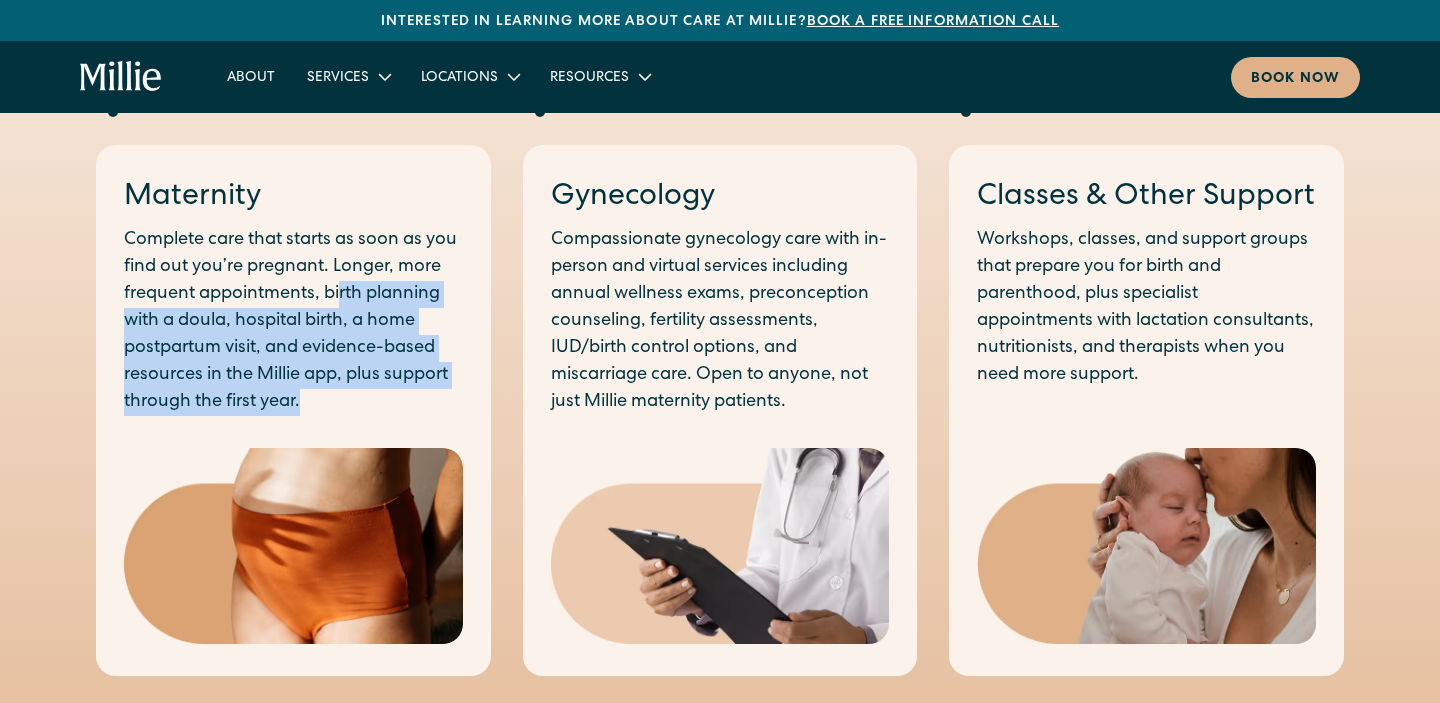 drag, startPoint x: 341, startPoint y: 283, endPoint x: 444, endPoint y: 415, distance: 167.43059 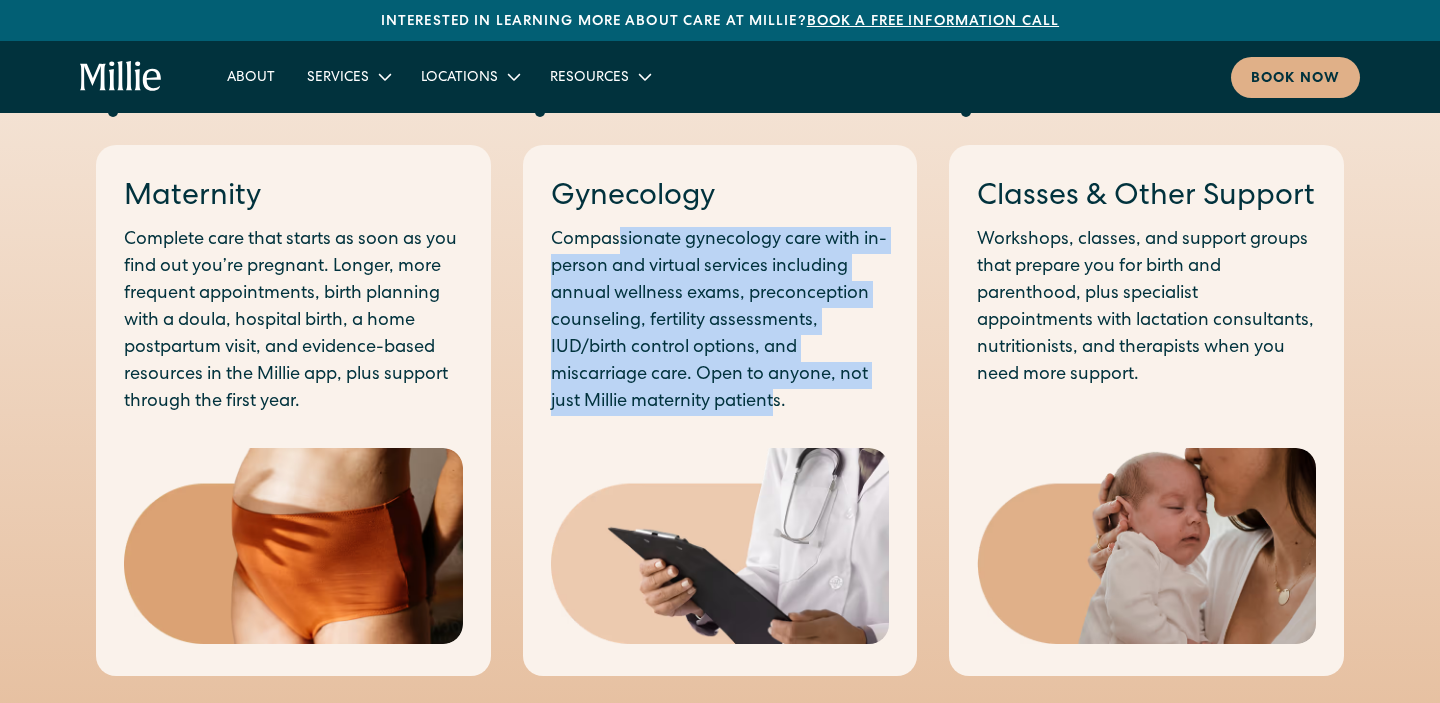 drag, startPoint x: 622, startPoint y: 240, endPoint x: 779, endPoint y: 405, distance: 227.75865 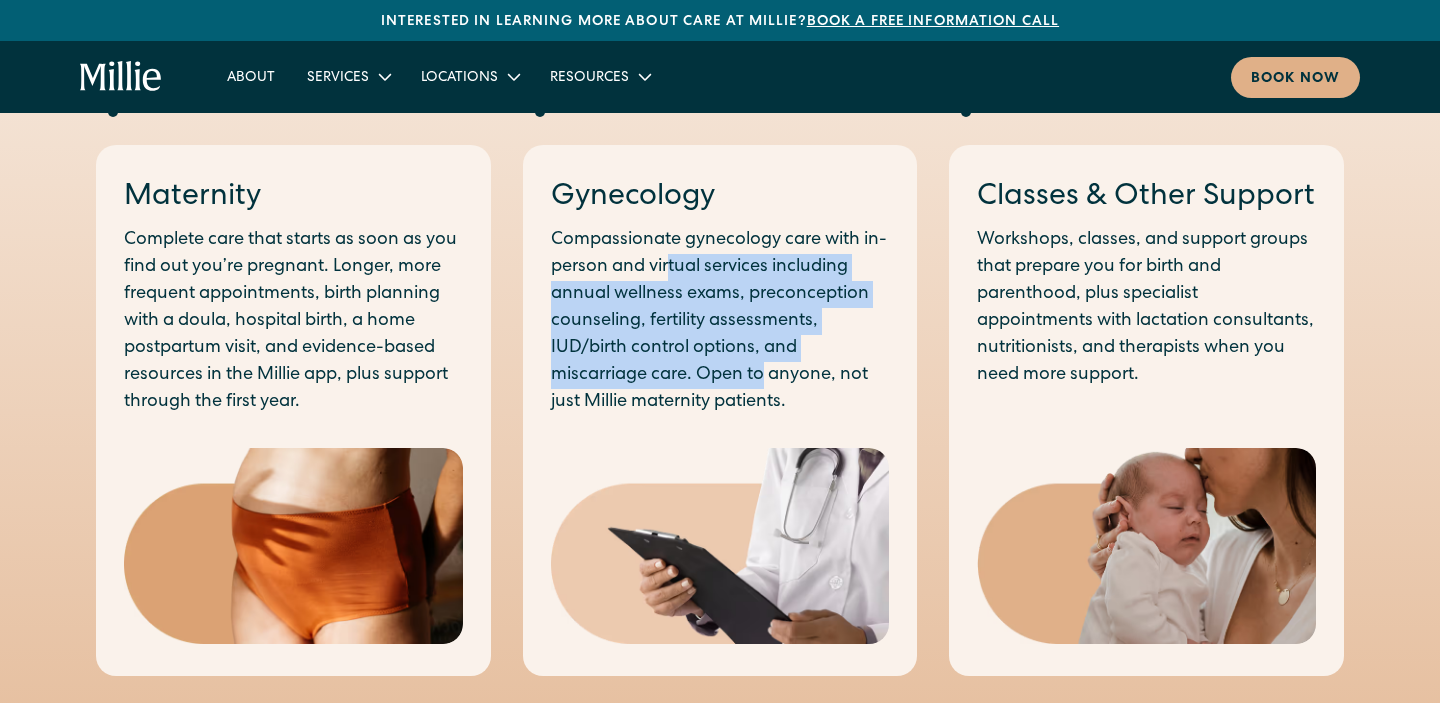 drag, startPoint x: 668, startPoint y: 279, endPoint x: 768, endPoint y: 376, distance: 139.3162 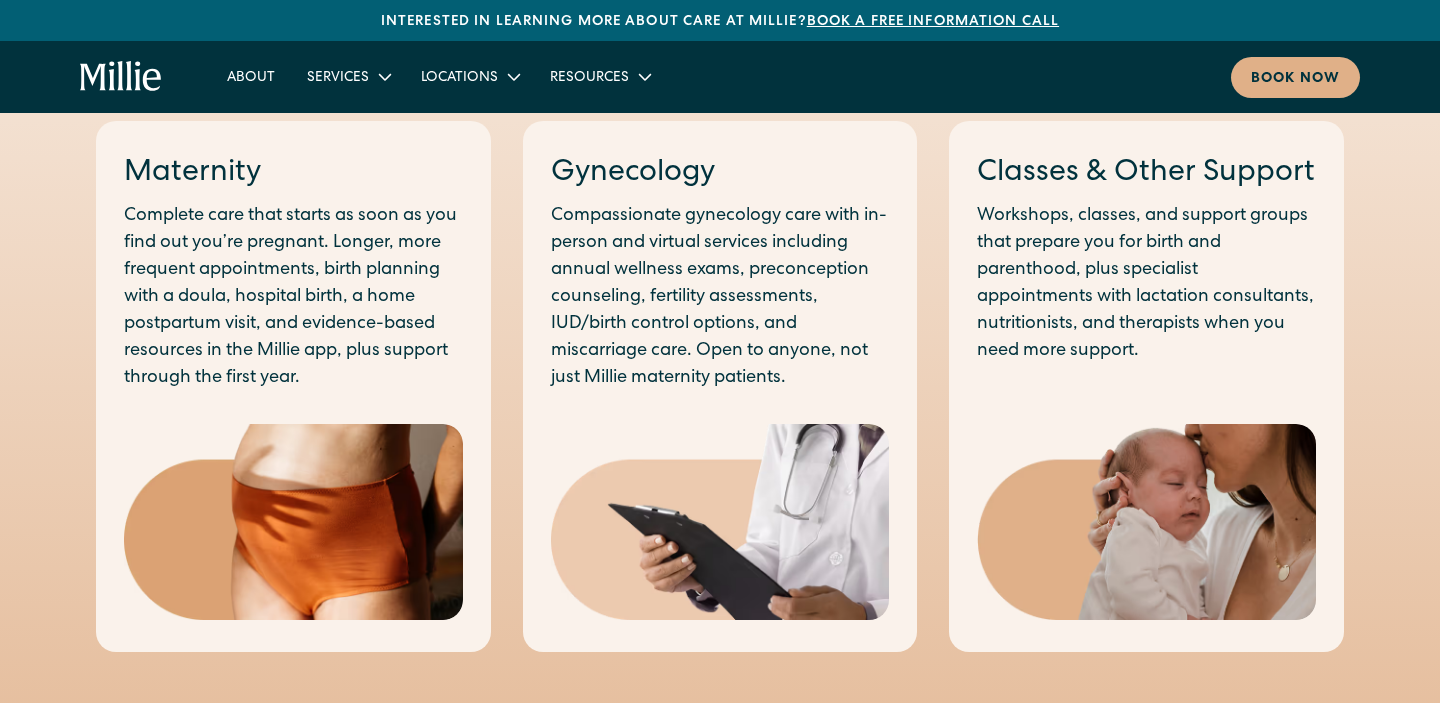 scroll, scrollTop: 1155, scrollLeft: 0, axis: vertical 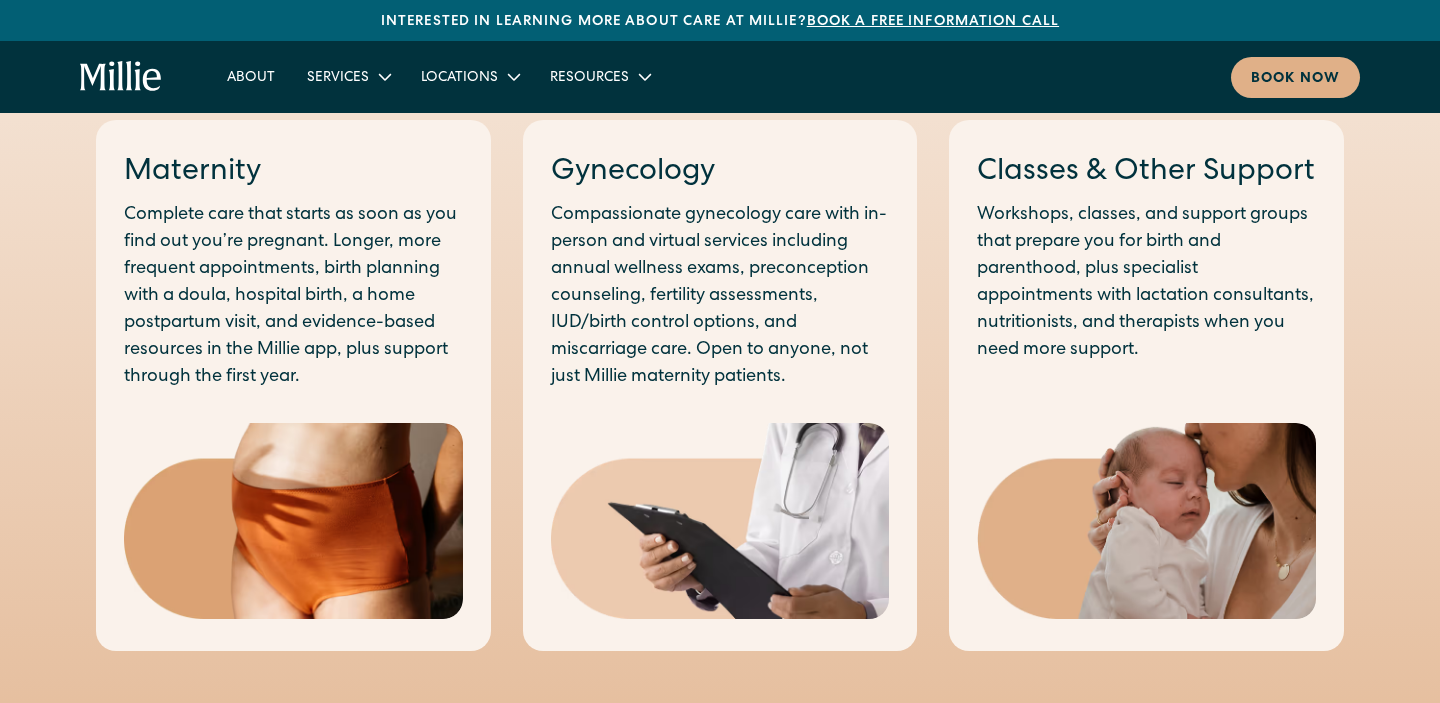 click on "Workshops, classes, and support groups that prepare you for birth and parenthood, plus specialist appointments with lactation consultants, nutritionists, and therapists when you need more support." at bounding box center (1146, 283) 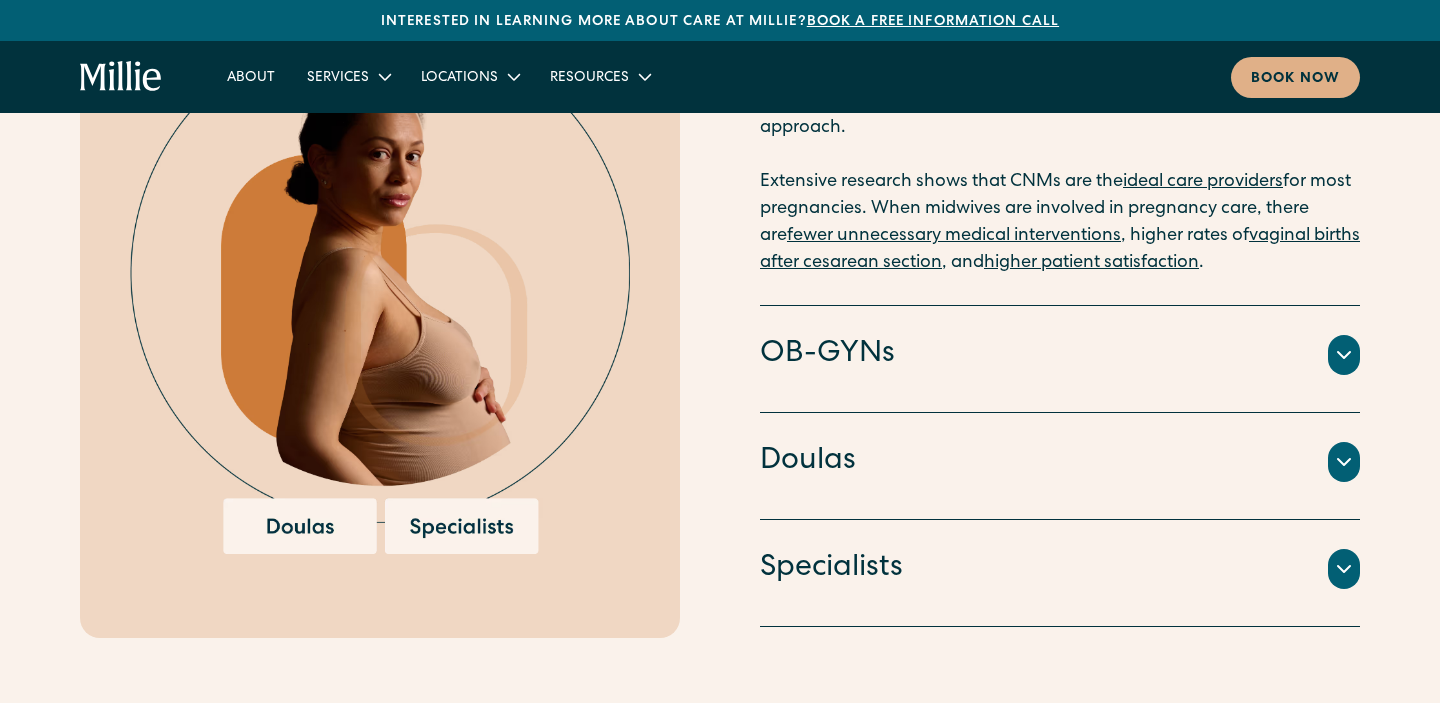 scroll, scrollTop: 2283, scrollLeft: 0, axis: vertical 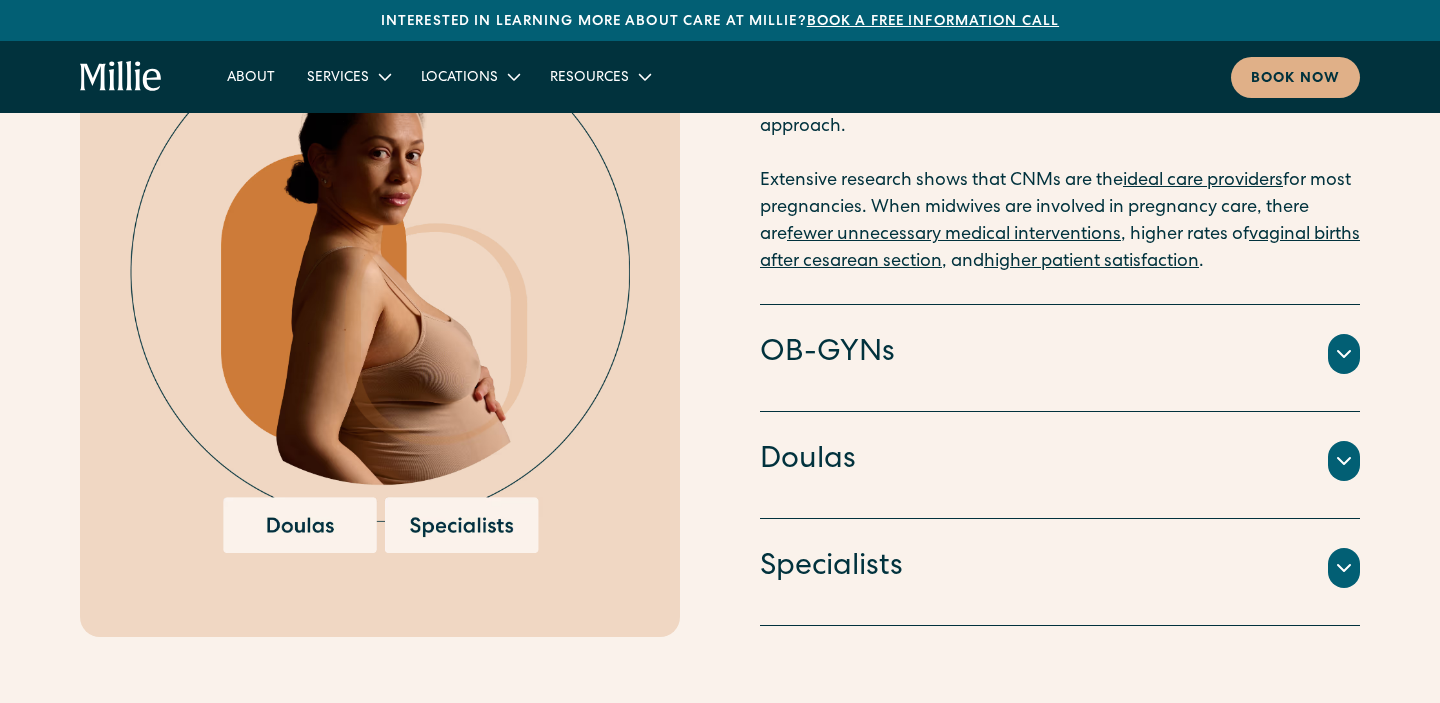 click at bounding box center [1344, 354] 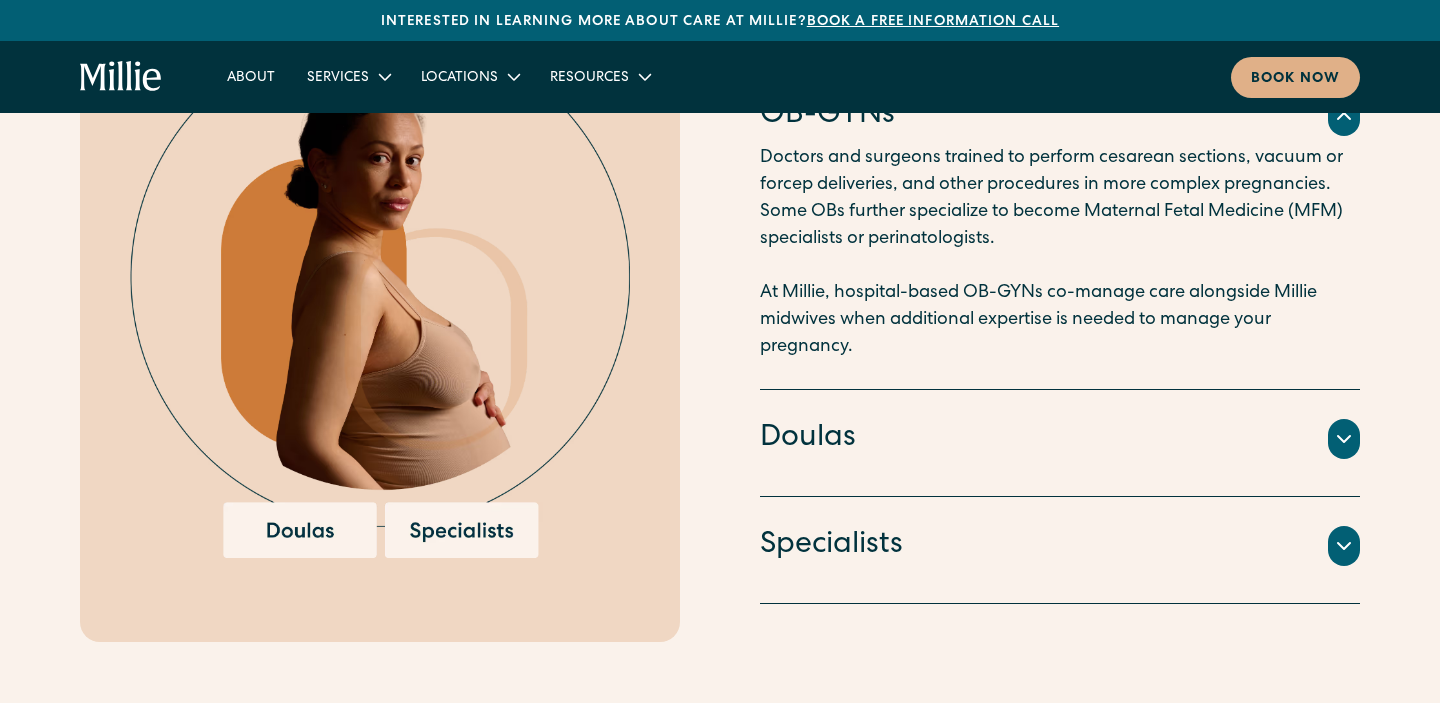 scroll, scrollTop: 2276, scrollLeft: 0, axis: vertical 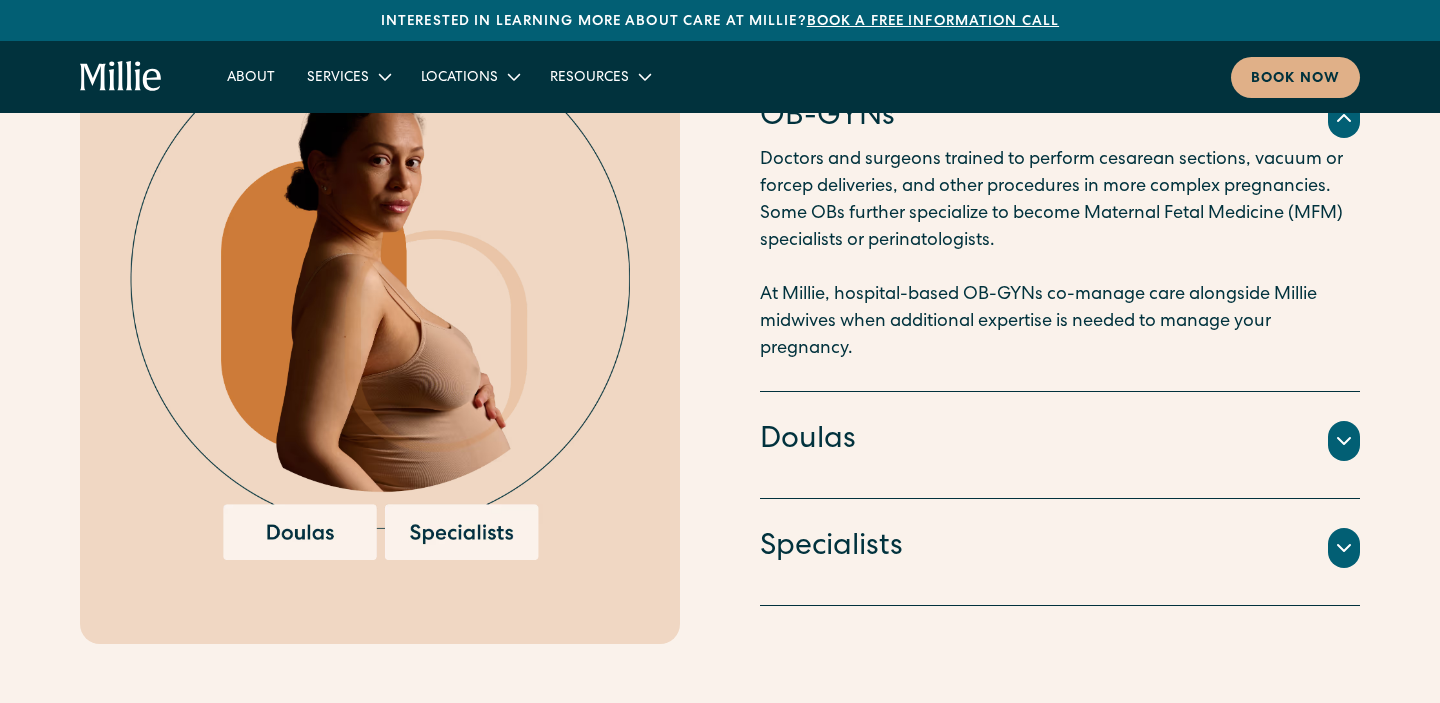 click 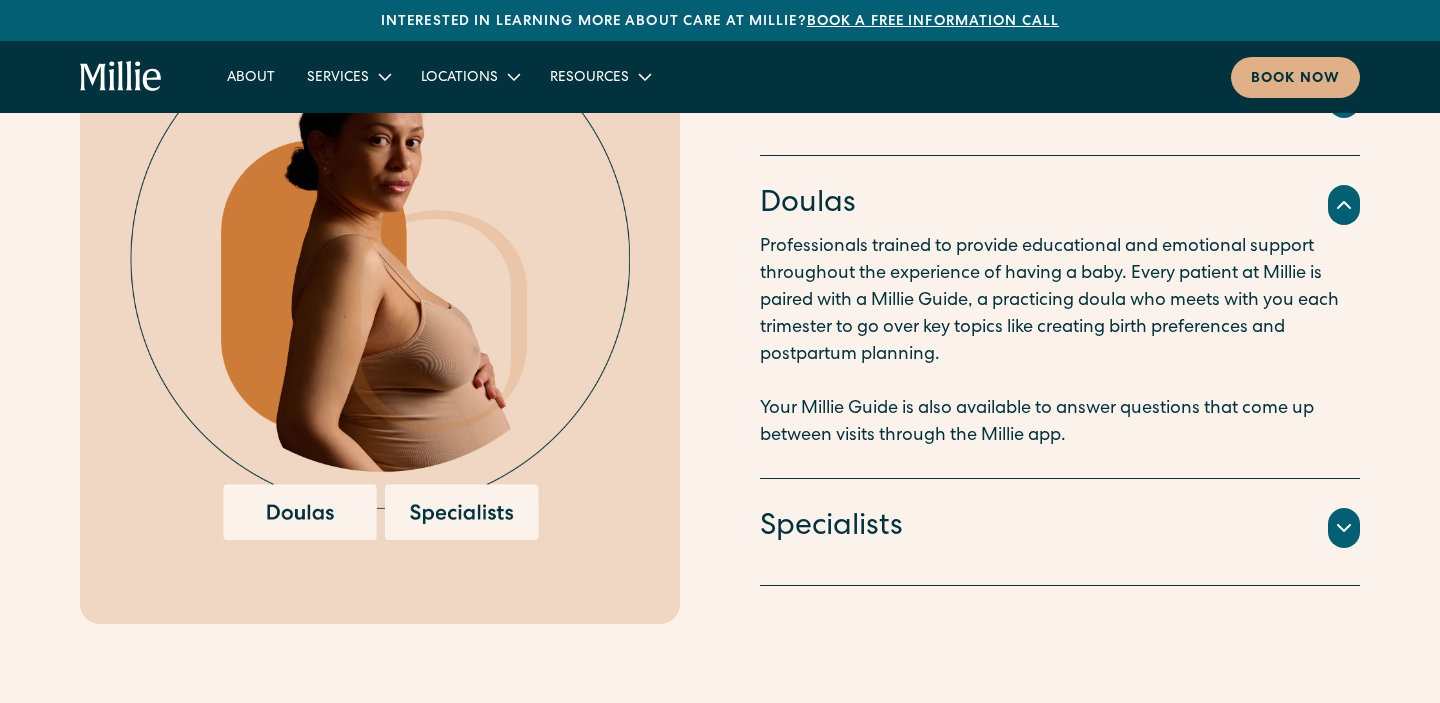 scroll, scrollTop: 2297, scrollLeft: 0, axis: vertical 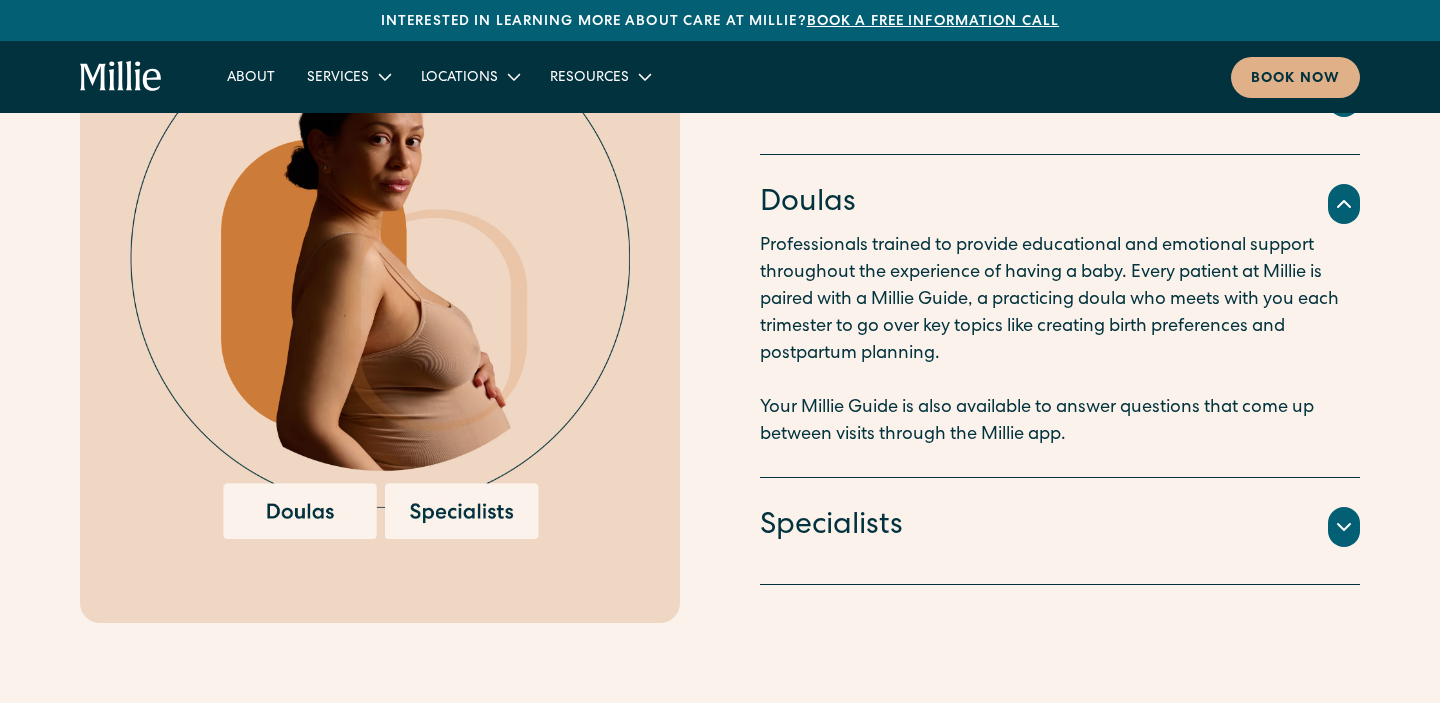 click at bounding box center (1344, 527) 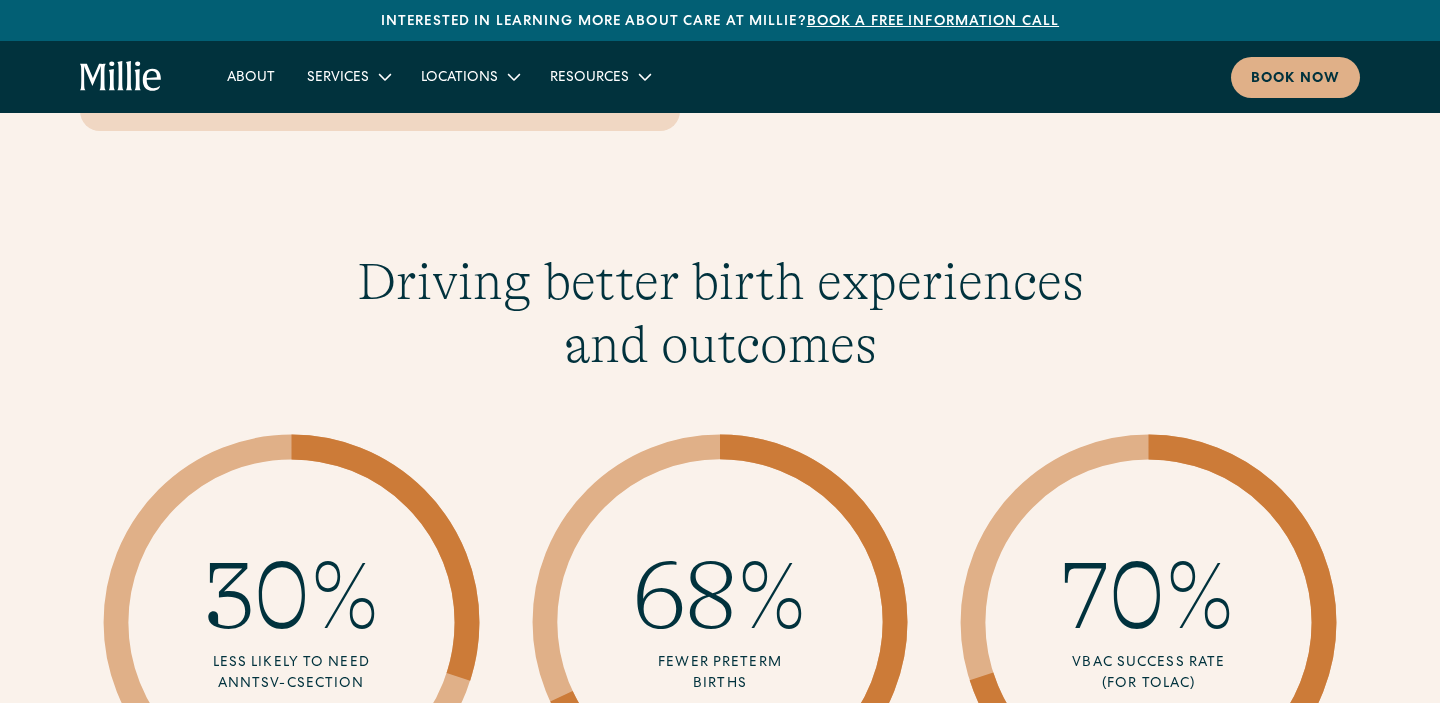 scroll, scrollTop: 2808, scrollLeft: 0, axis: vertical 